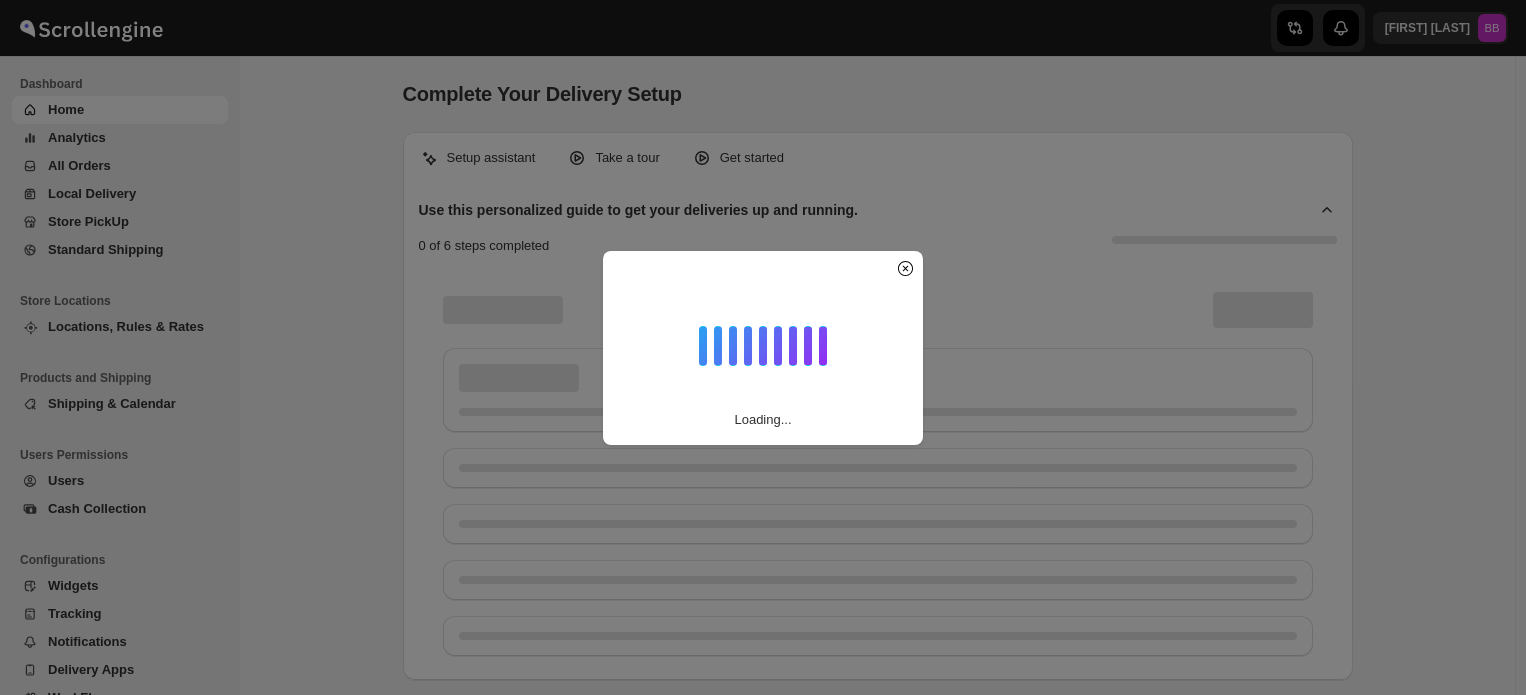scroll, scrollTop: 0, scrollLeft: 0, axis: both 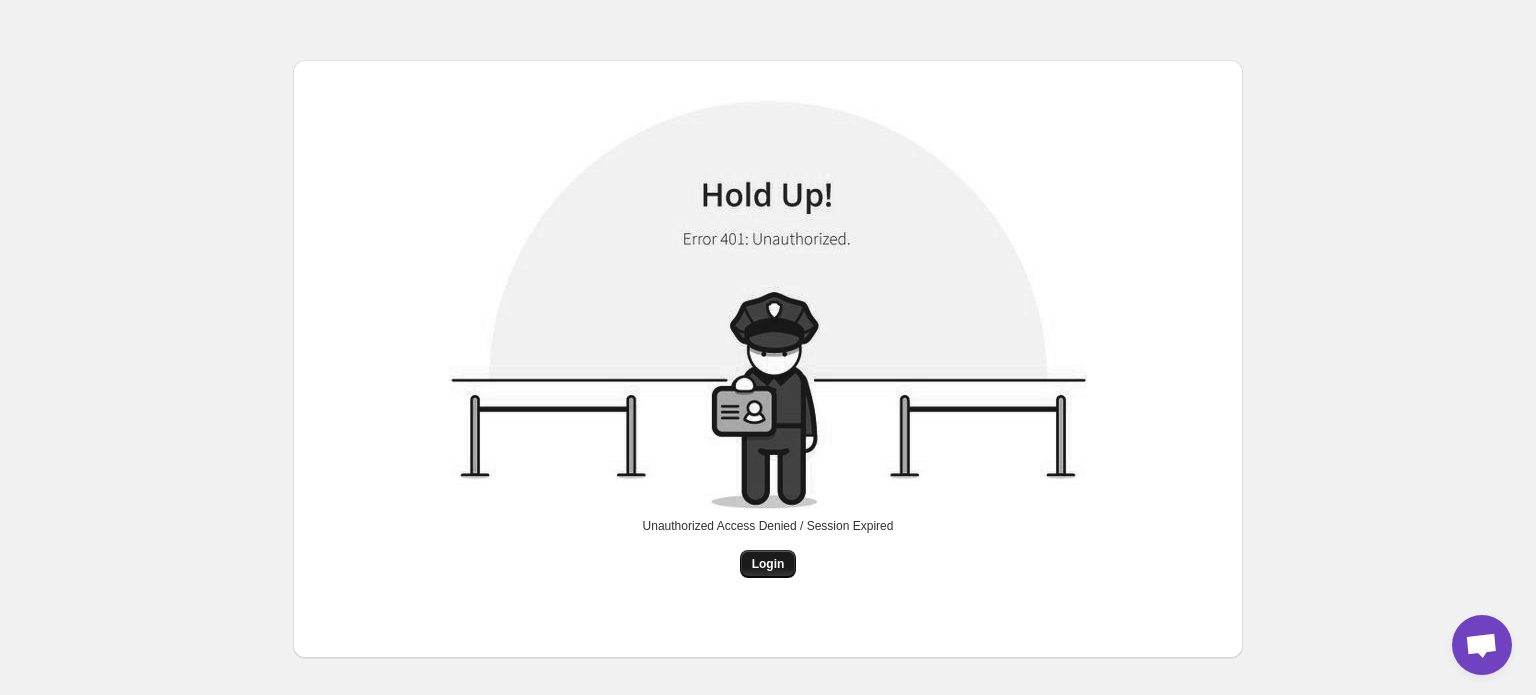 click on "Login" at bounding box center (768, 564) 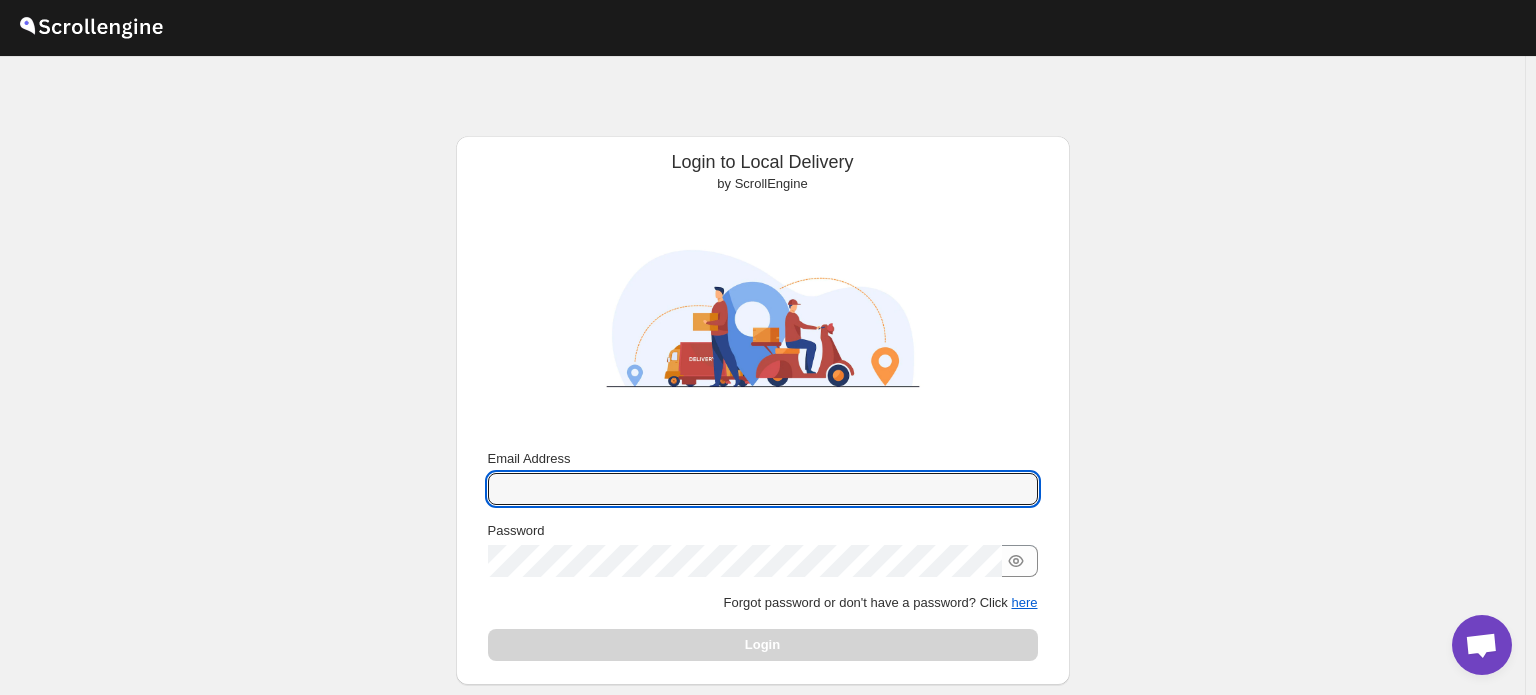 type on "[EMAIL]" 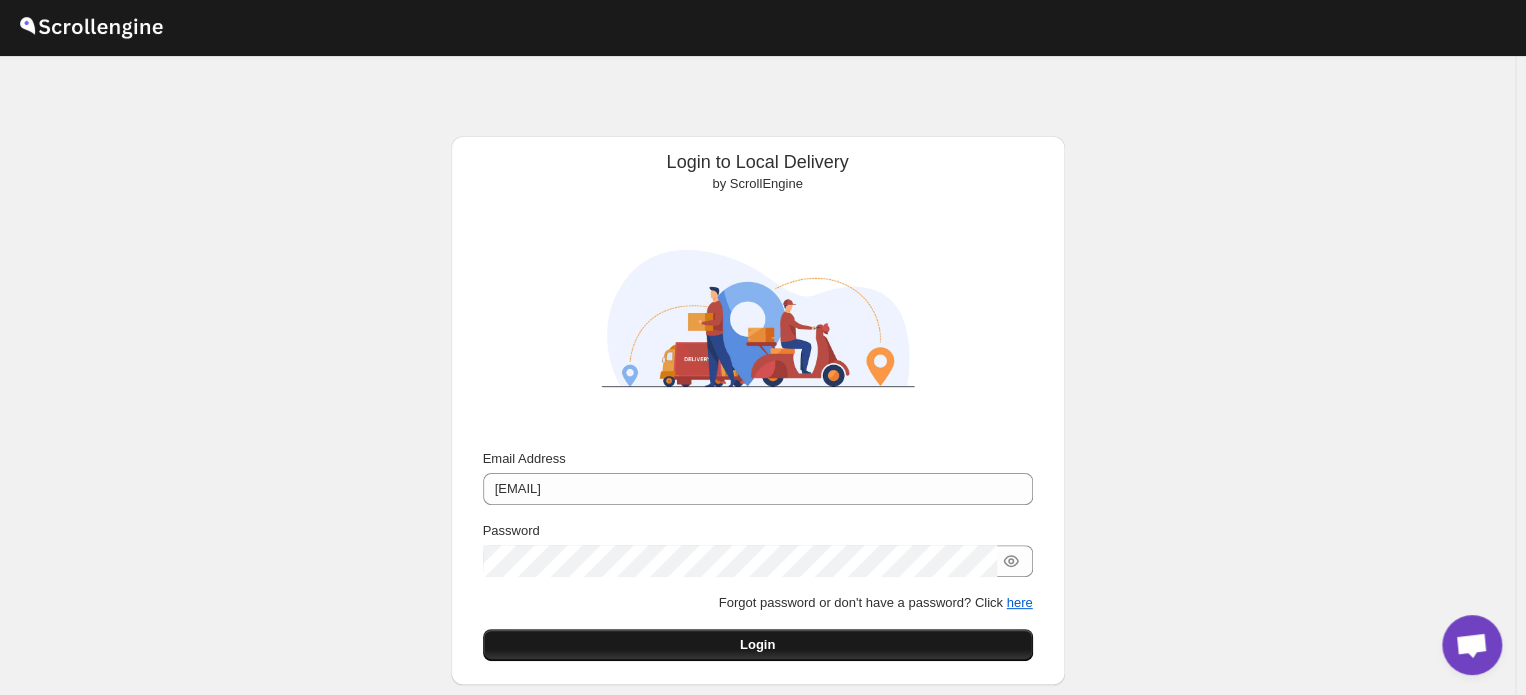 click on "Login" at bounding box center (757, 645) 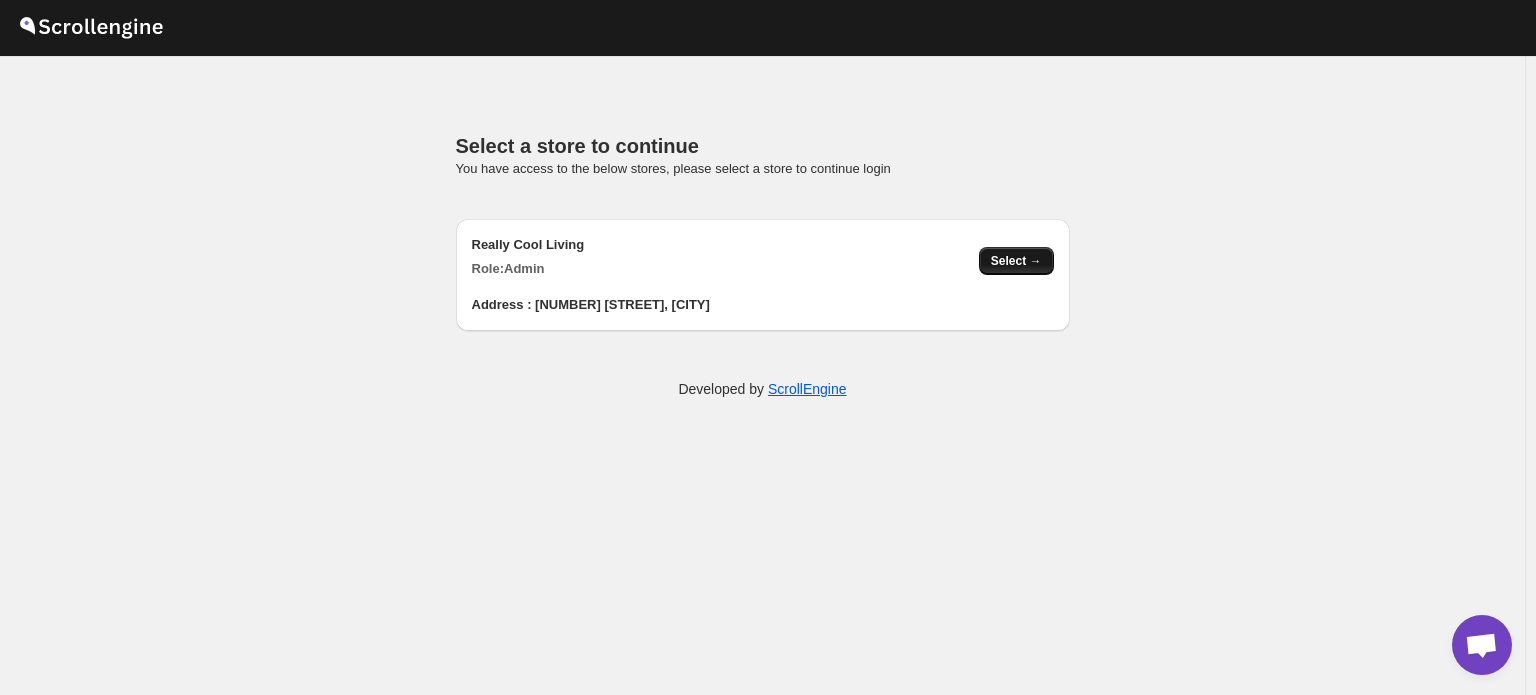 click on "Select →" at bounding box center [1016, 261] 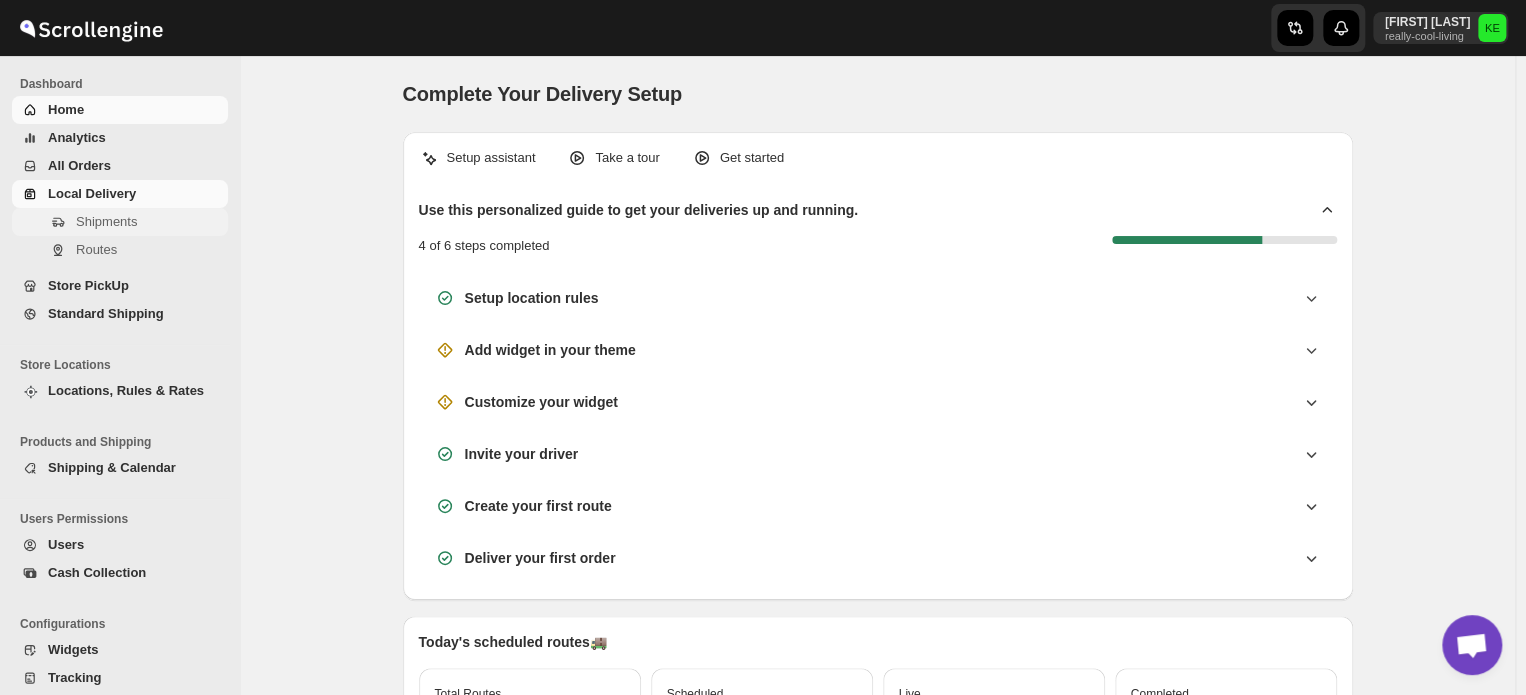 click on "Shipments" at bounding box center (106, 221) 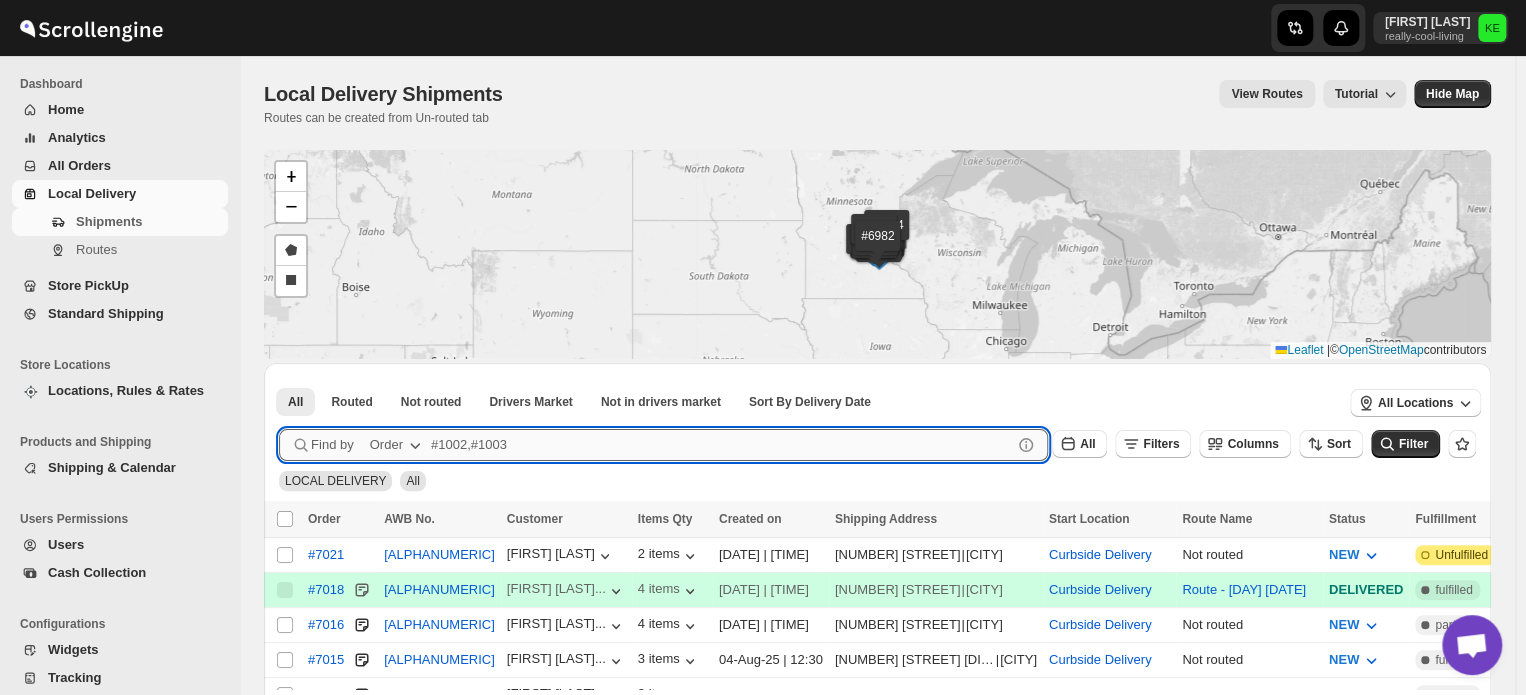 click at bounding box center [721, 445] 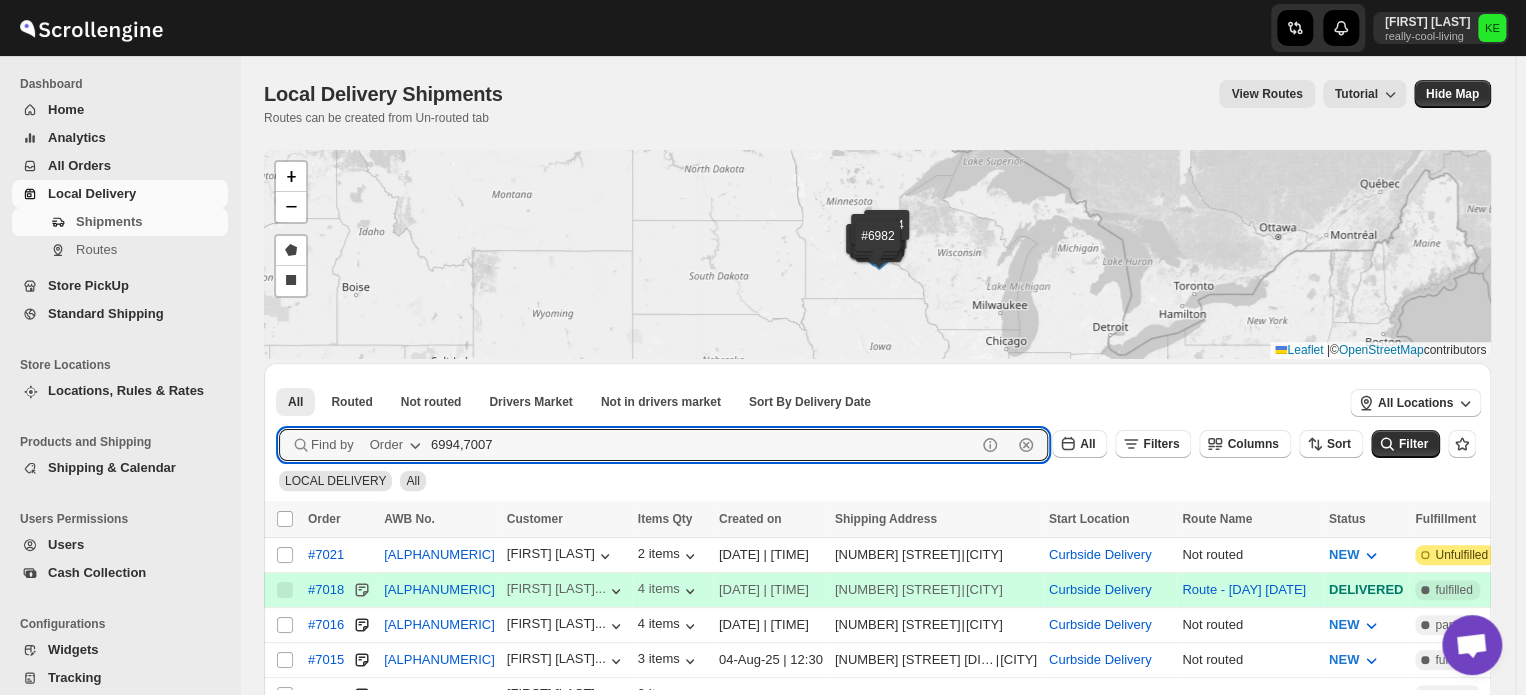 type on "6994,7007" 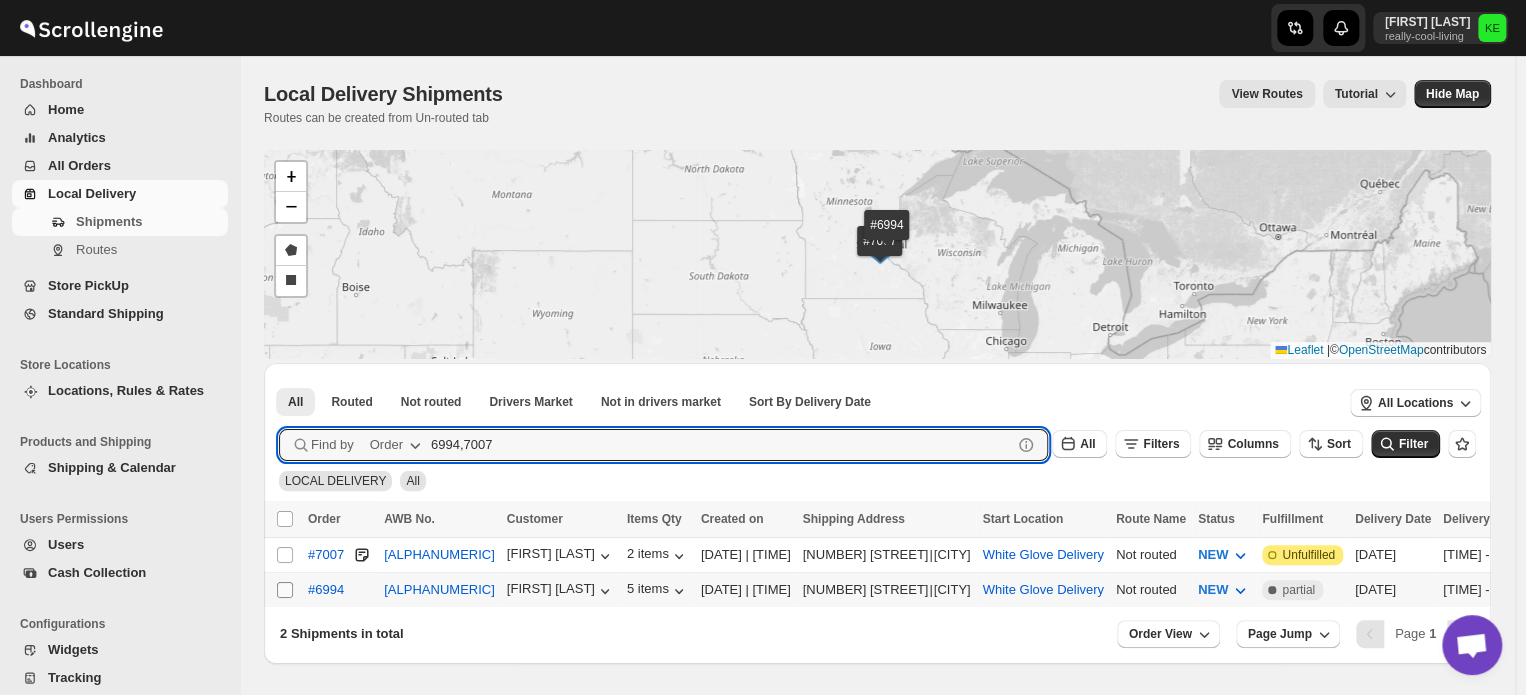click on "Select shipment" at bounding box center [285, 590] 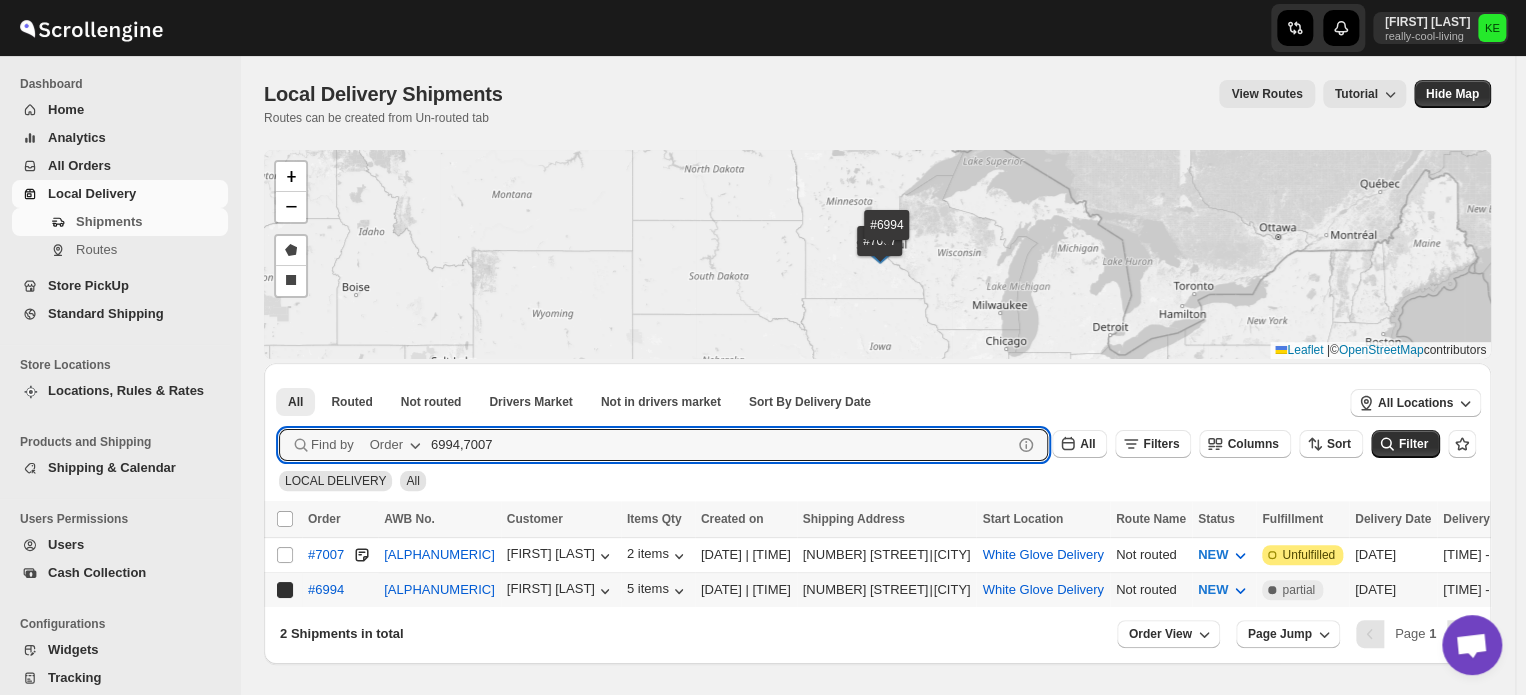 checkbox on "true" 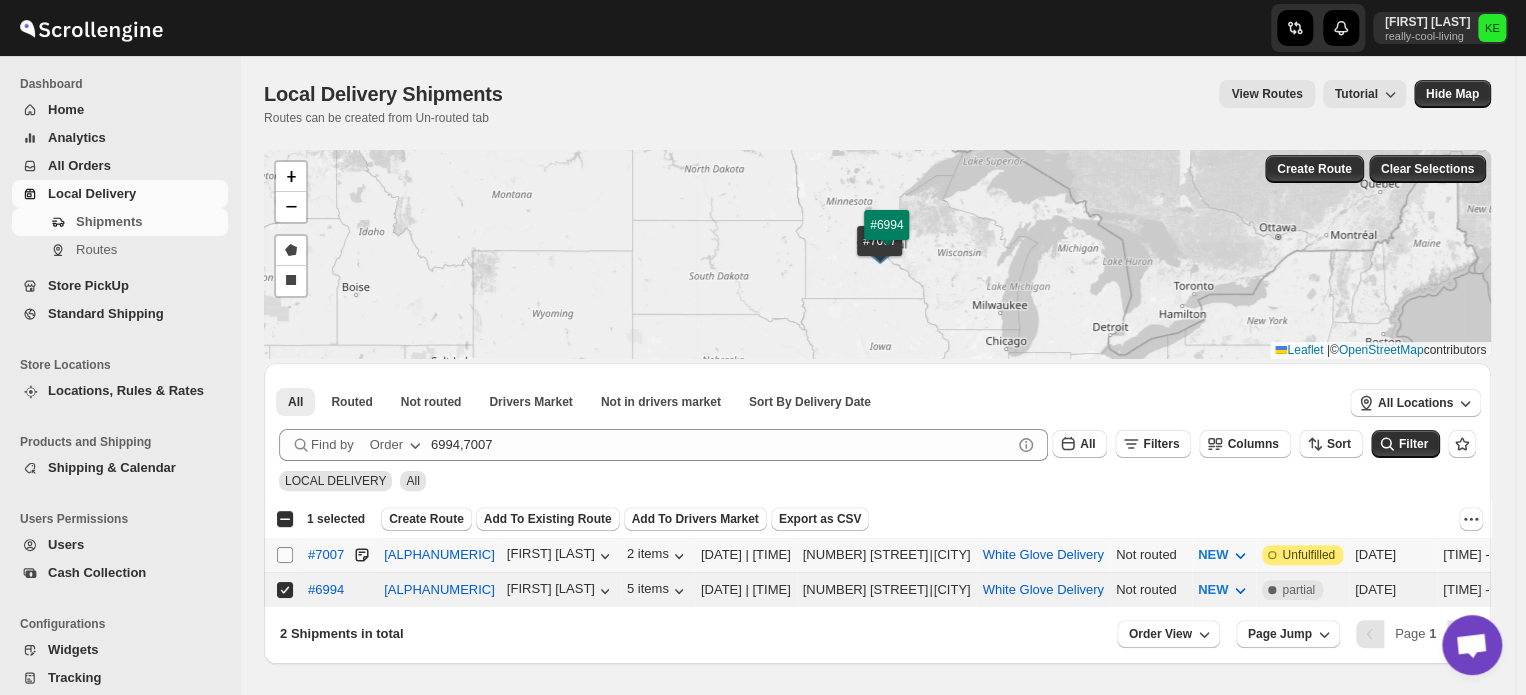 click on "Select shipment" at bounding box center [285, 555] 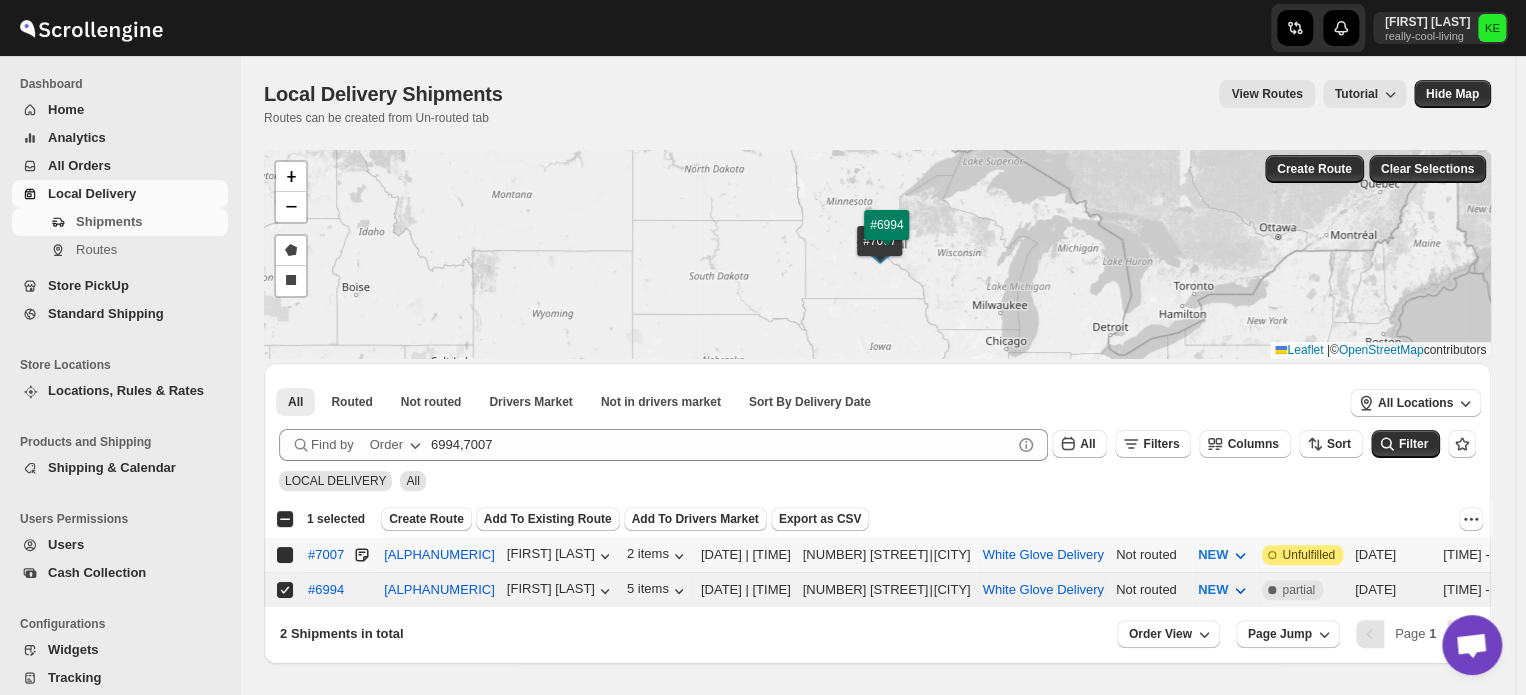 checkbox on "true" 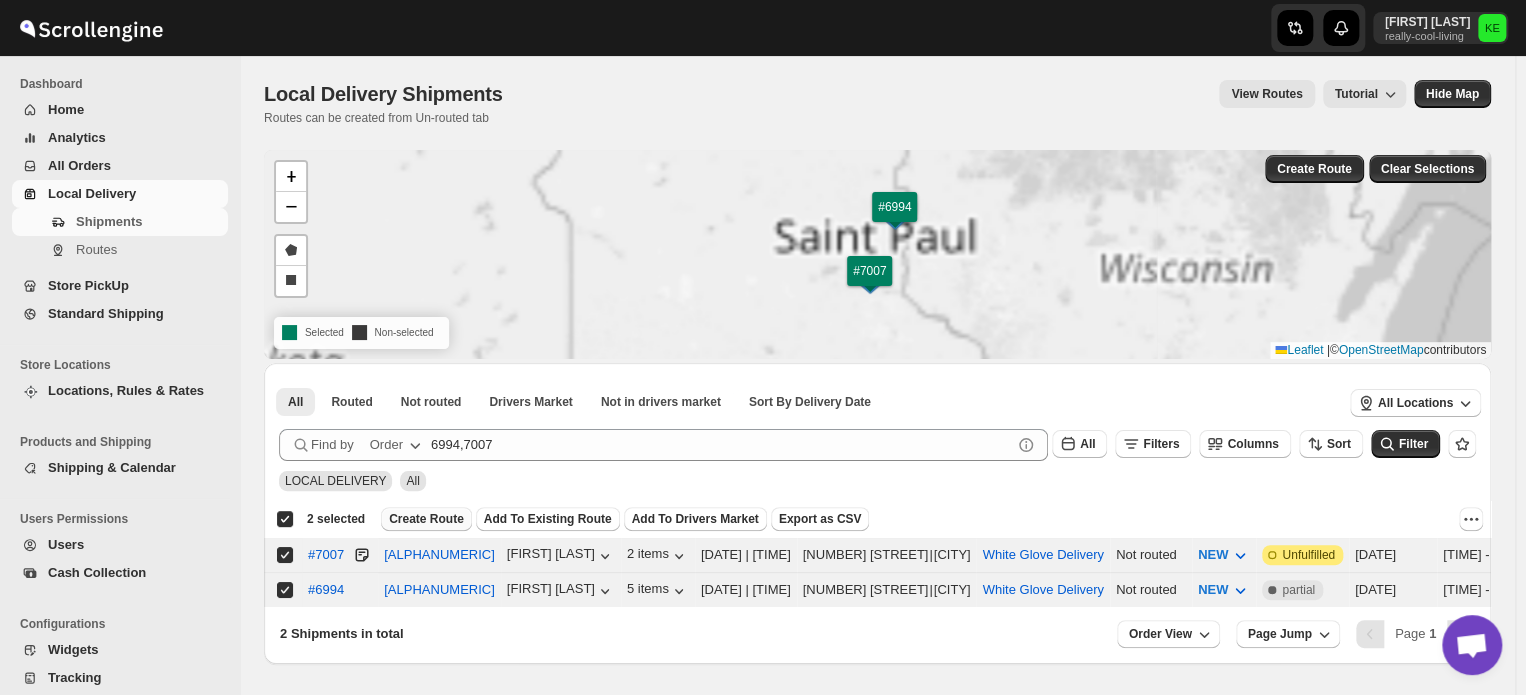 click on "Create Route" at bounding box center [426, 519] 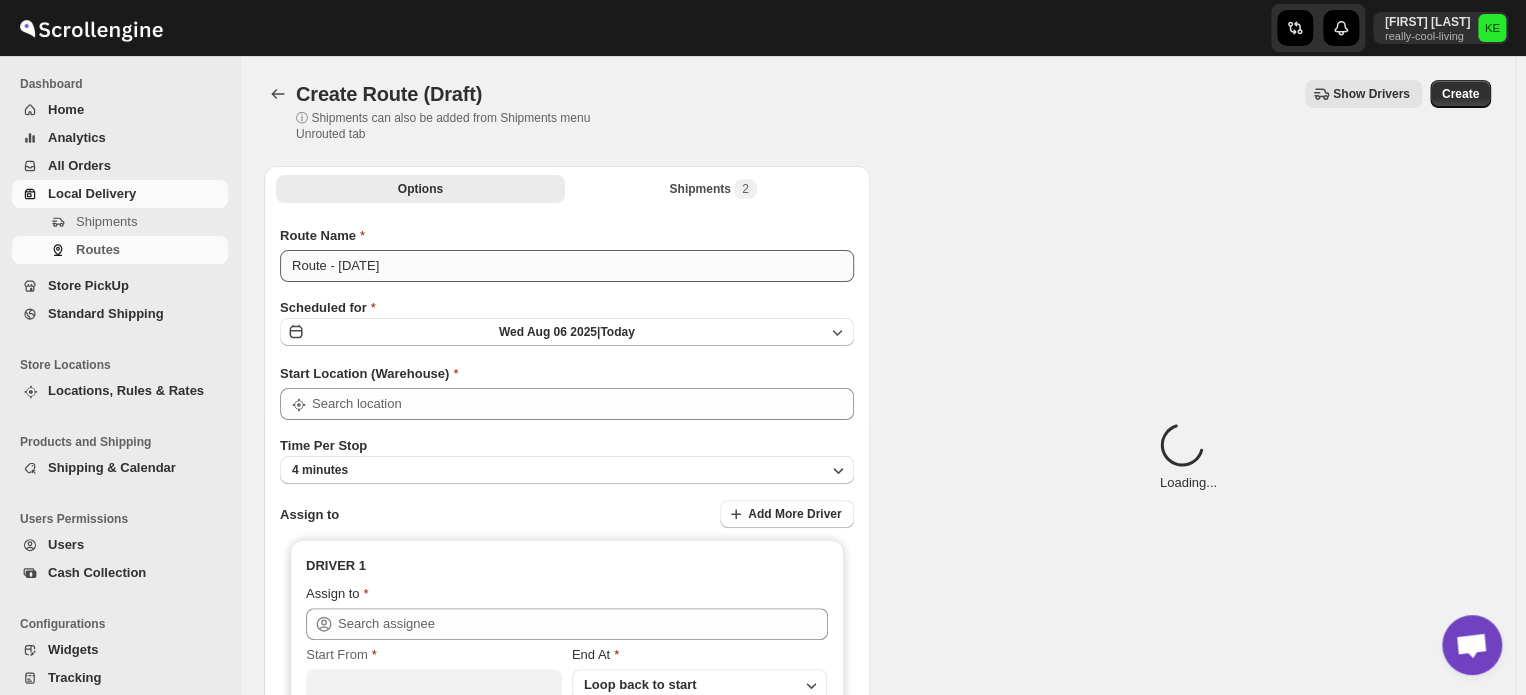 type on "White Glove Delivery" 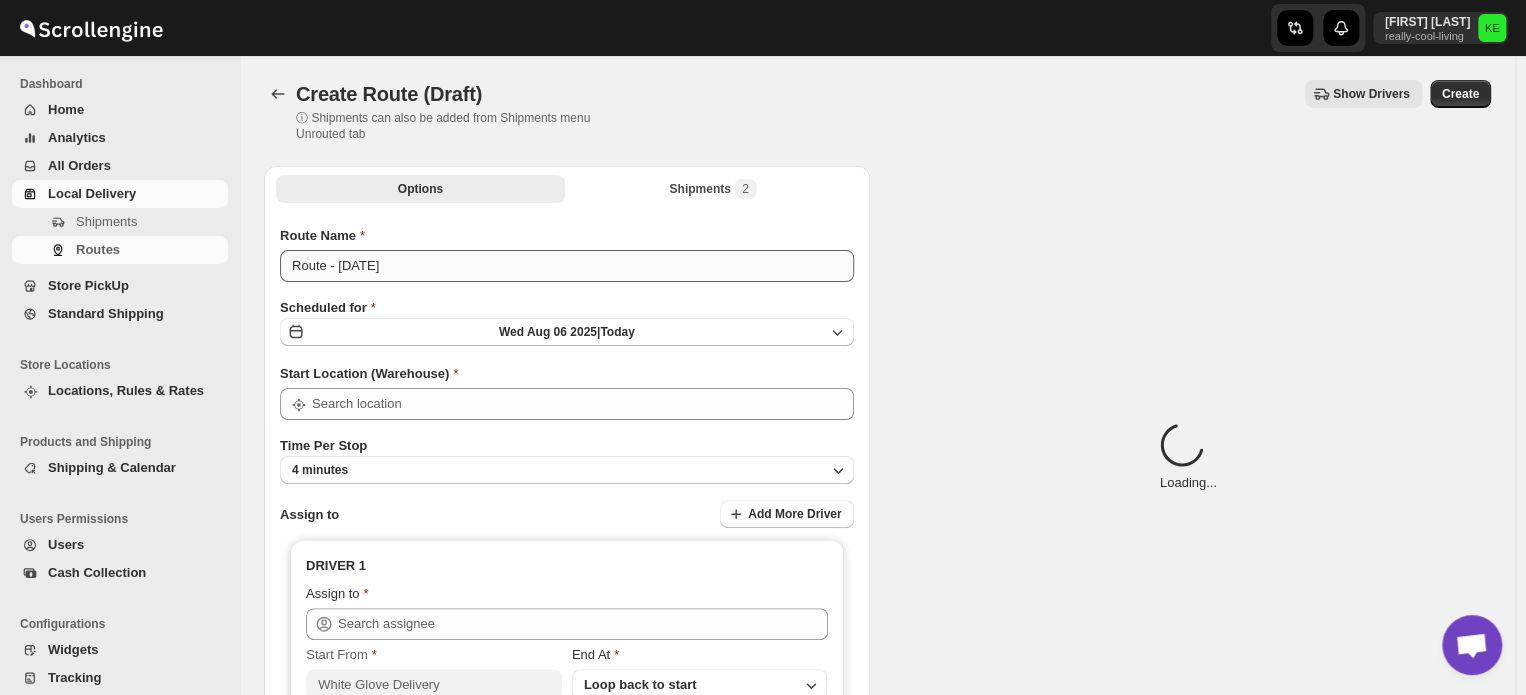 type on "White Glove Delivery" 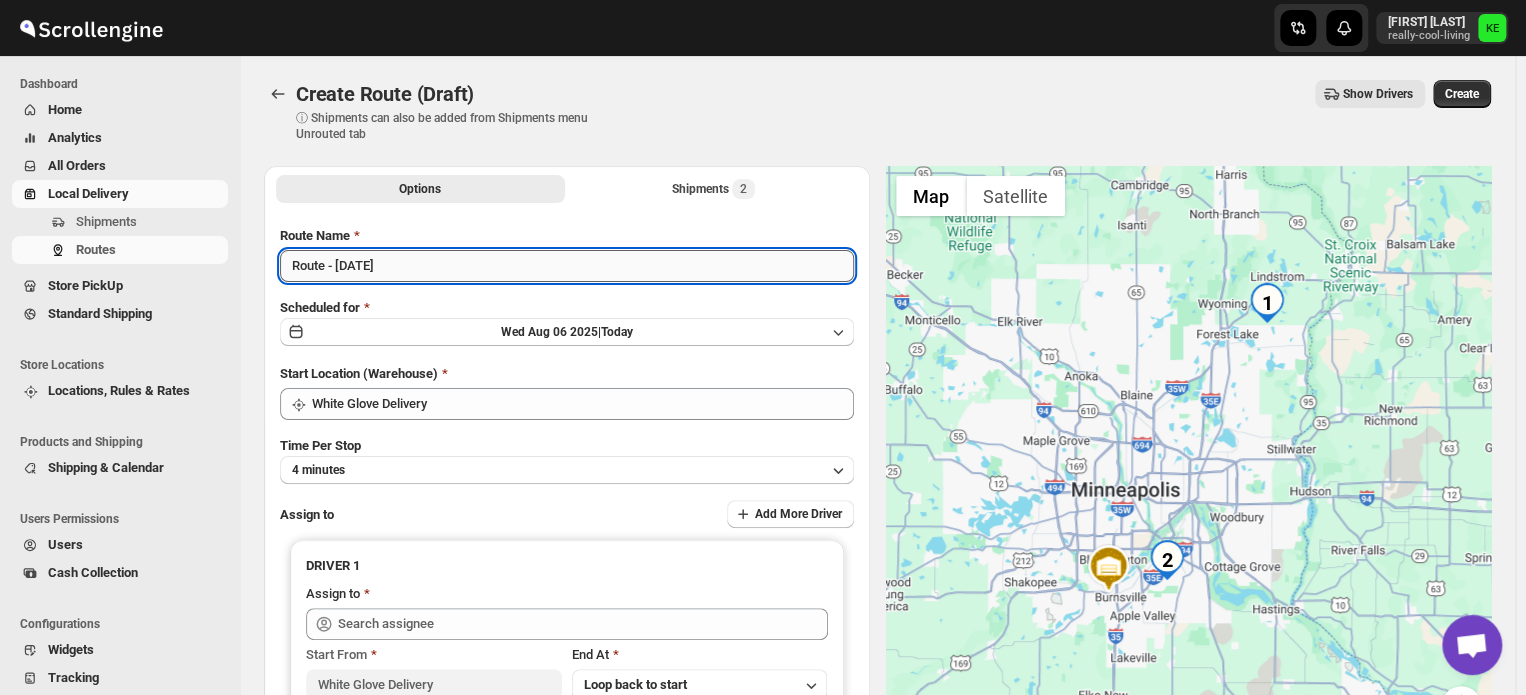 click on "Route - 06/08-0409" at bounding box center [567, 266] 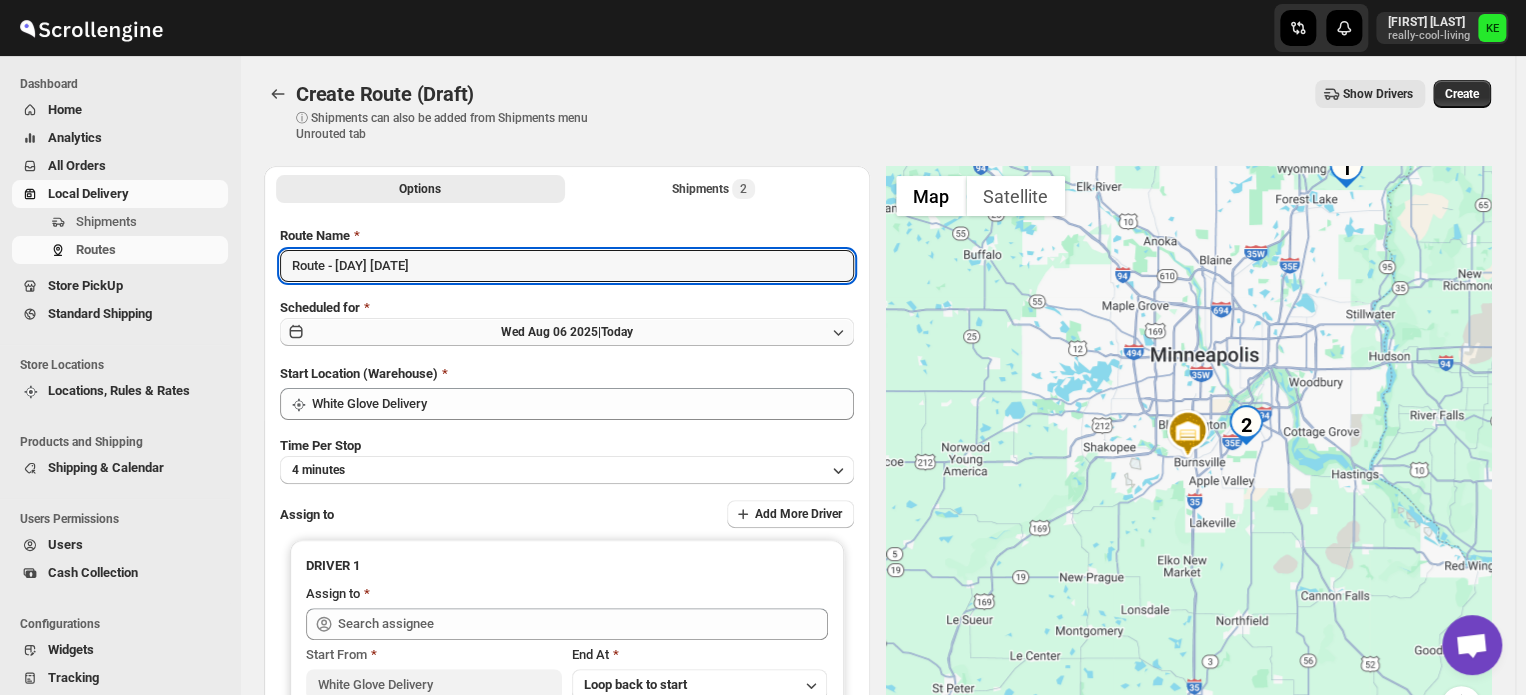 type on "Route - [DATE]" 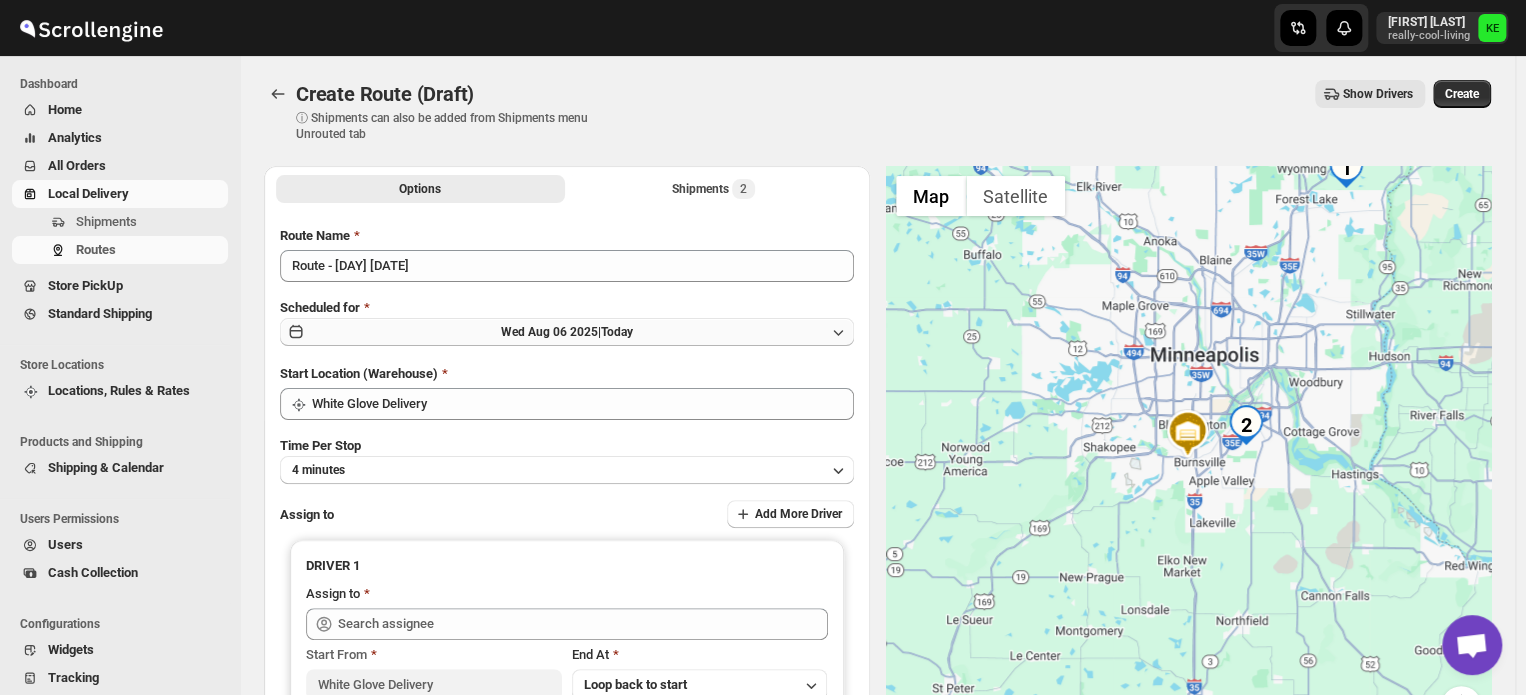 click 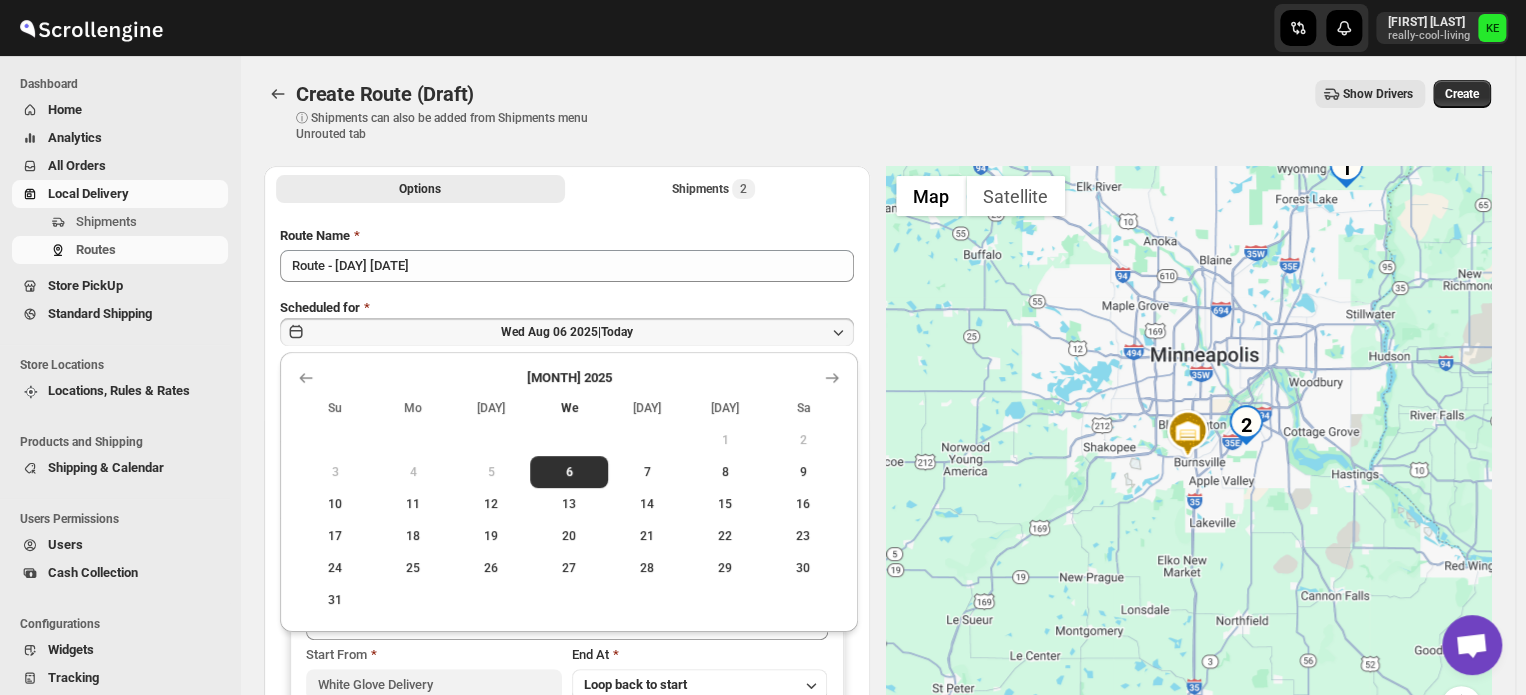 click 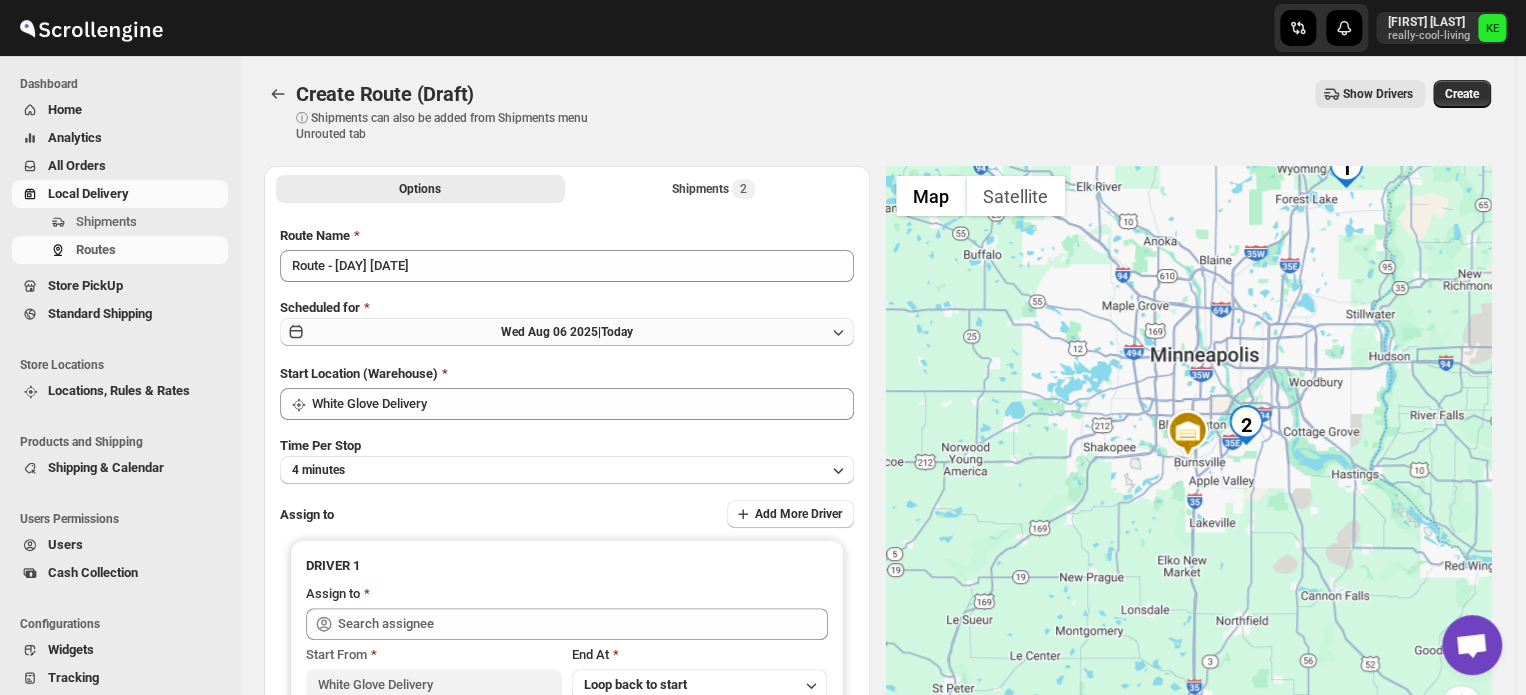 click 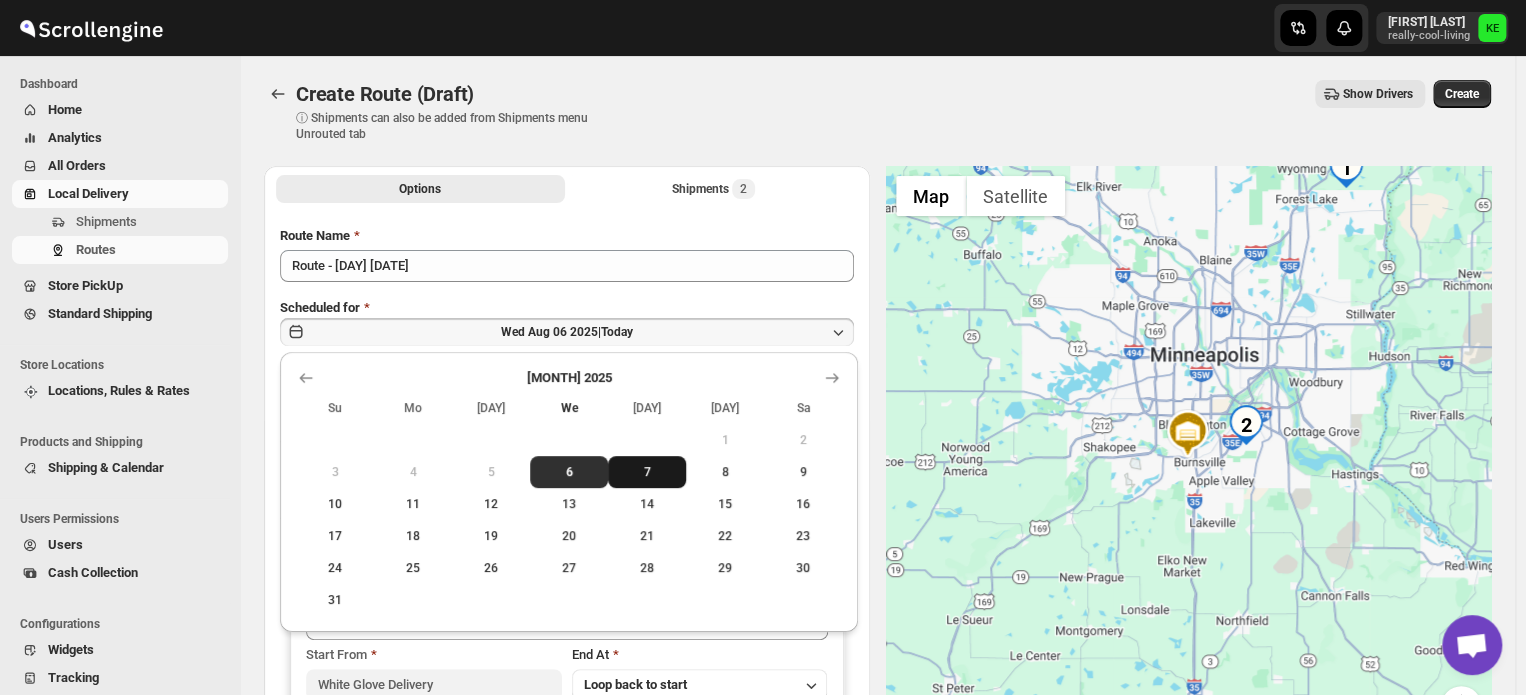 click on "7" at bounding box center (647, 472) 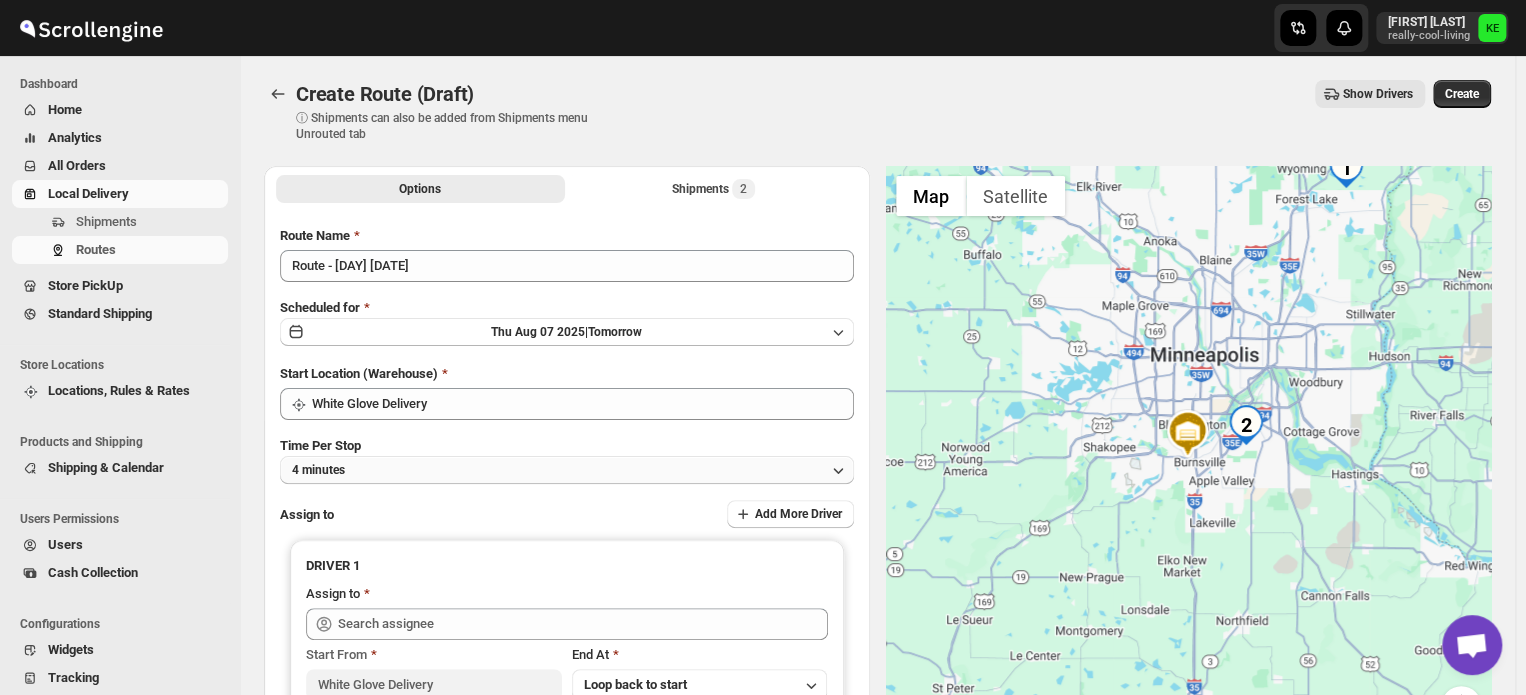 click 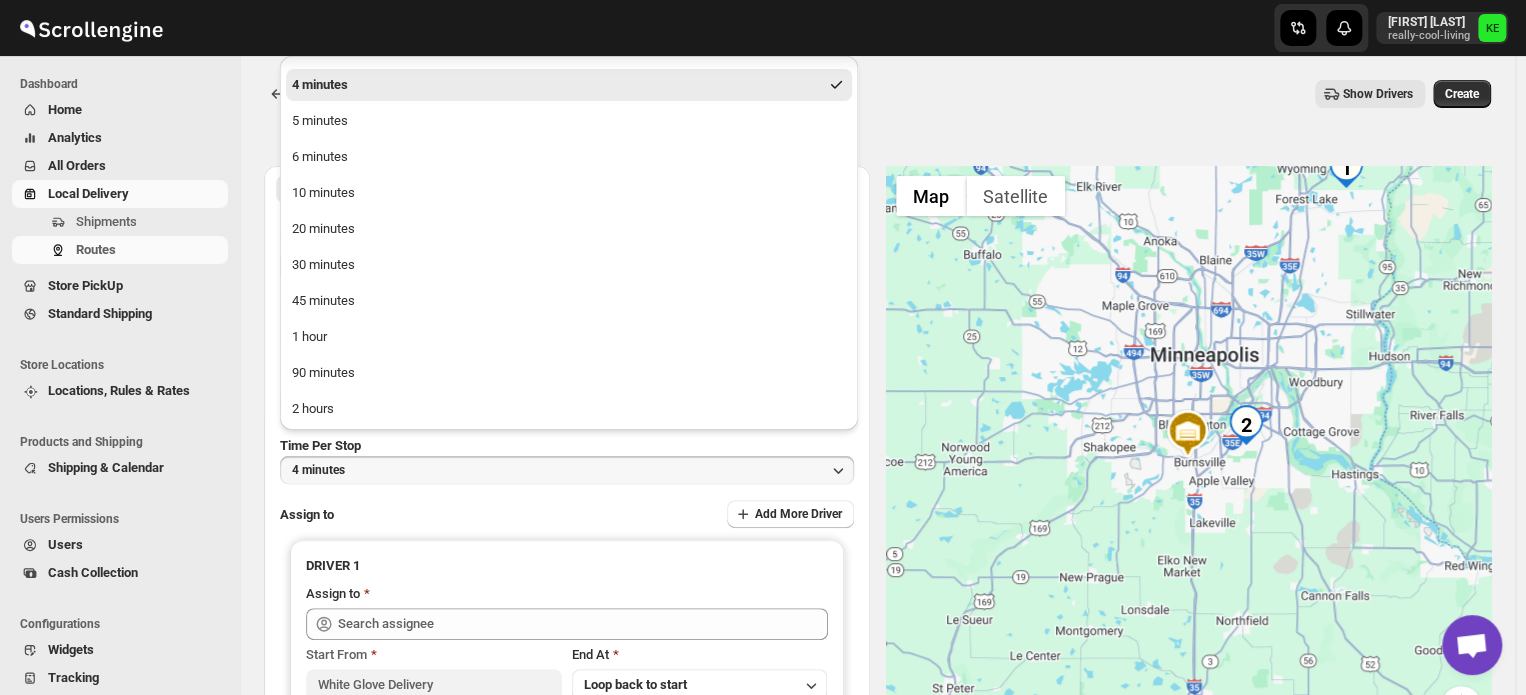 scroll, scrollTop: 66, scrollLeft: 0, axis: vertical 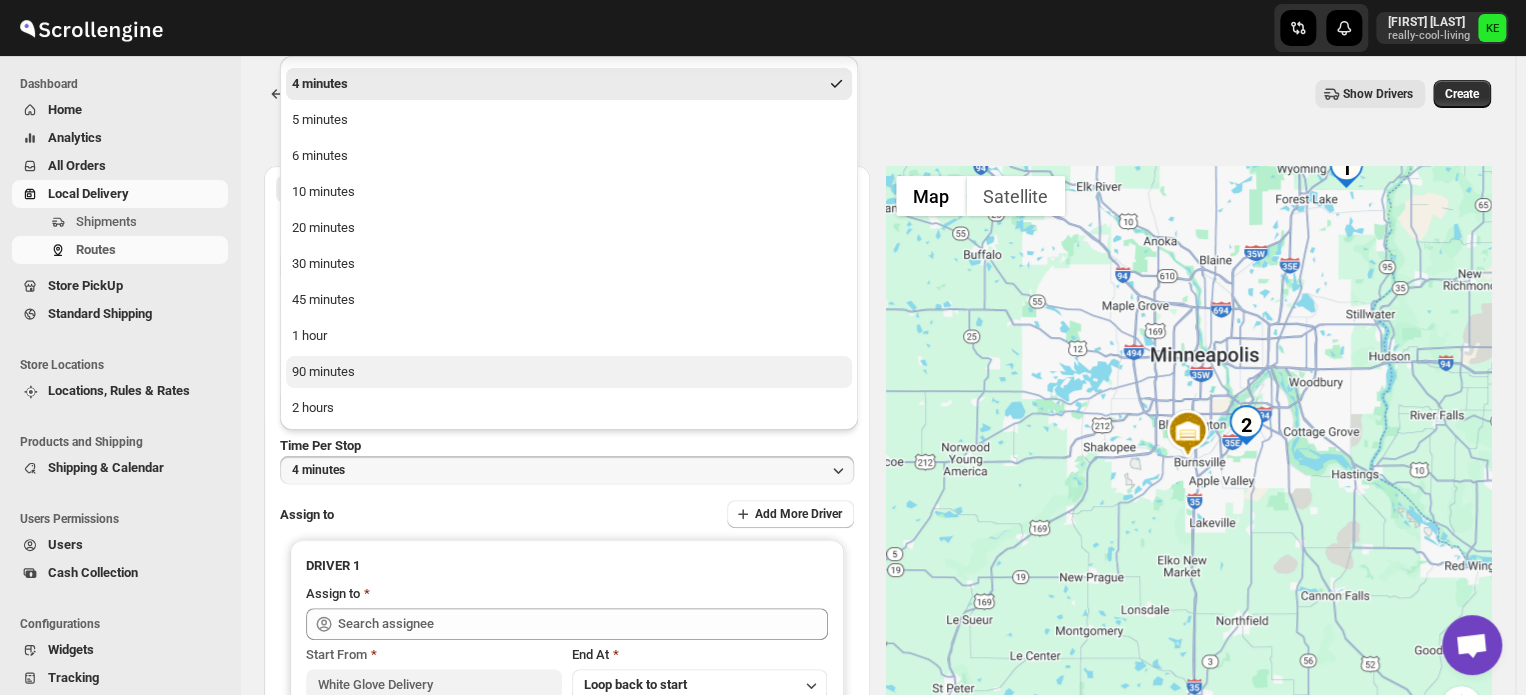 click on "90 minutes" at bounding box center (323, 372) 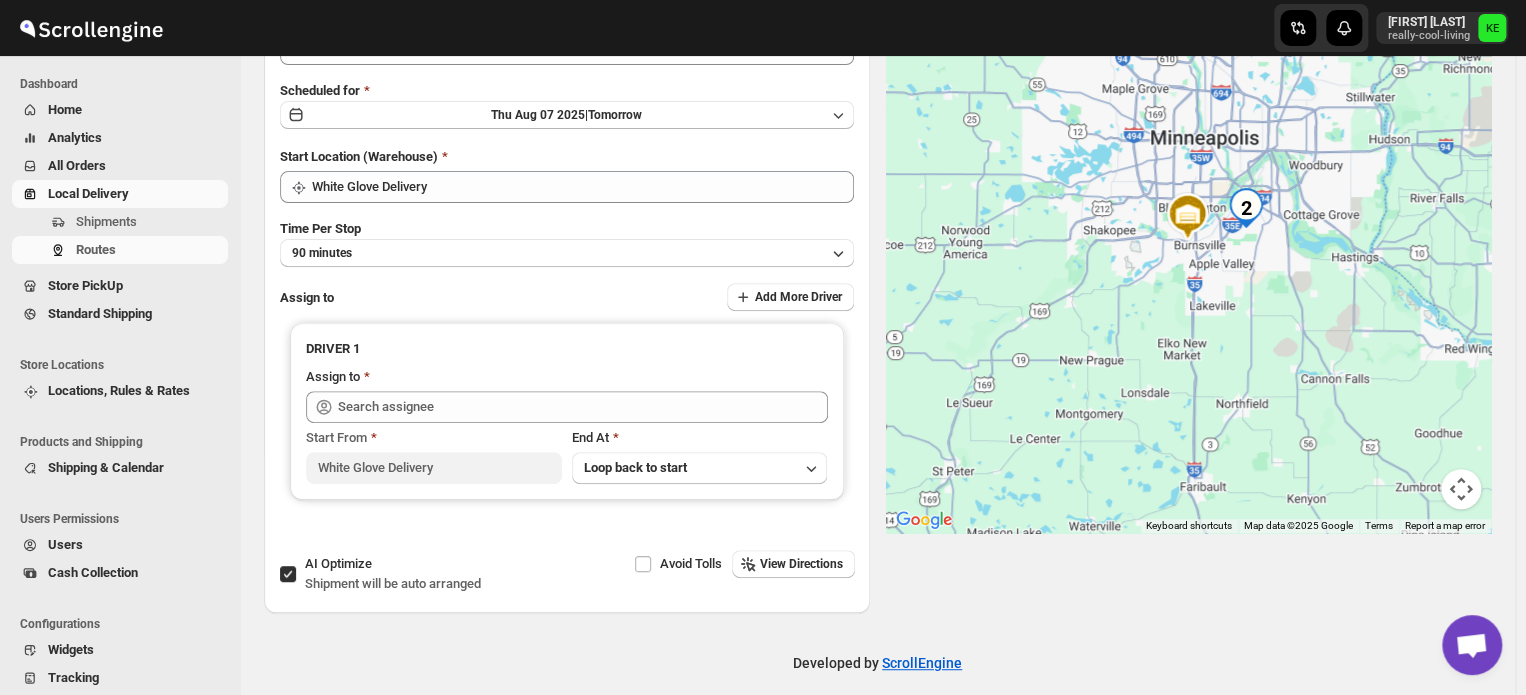 scroll, scrollTop: 232, scrollLeft: 0, axis: vertical 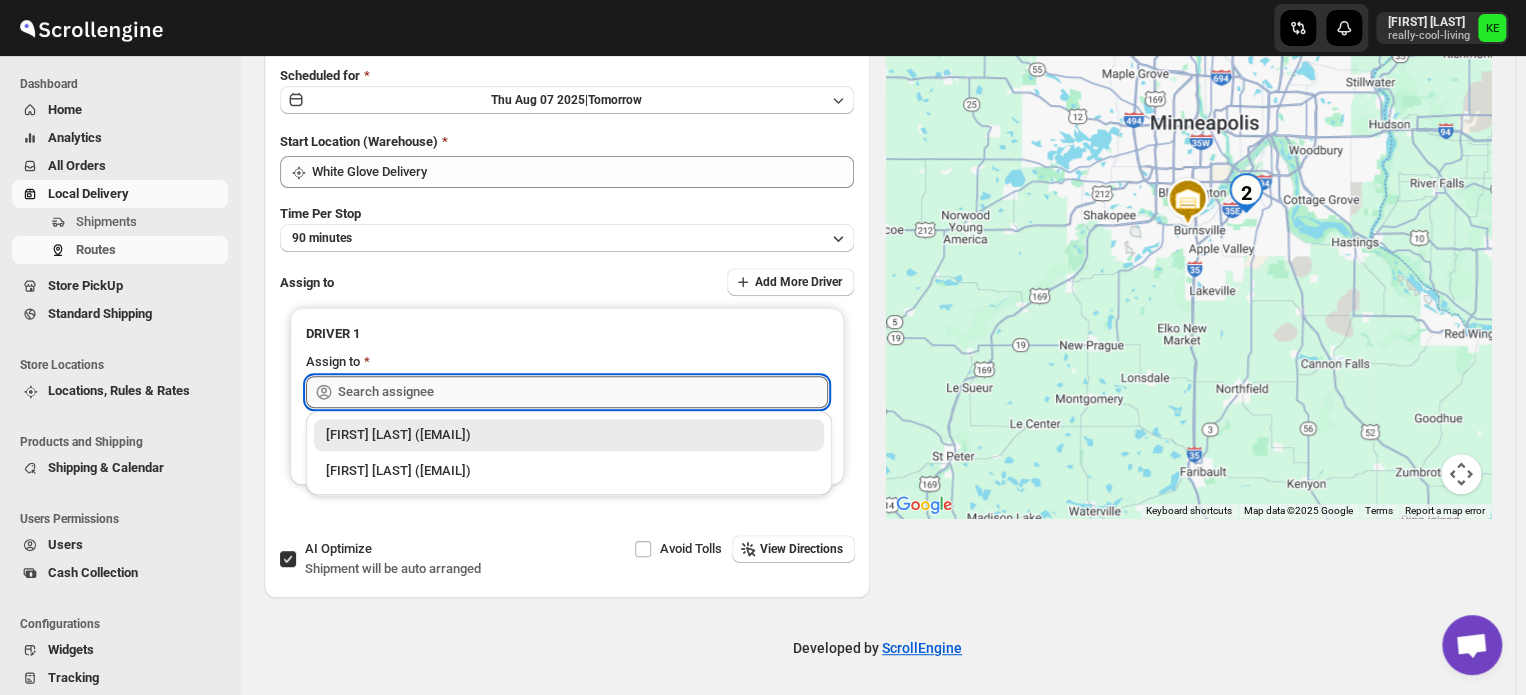 click at bounding box center (583, 392) 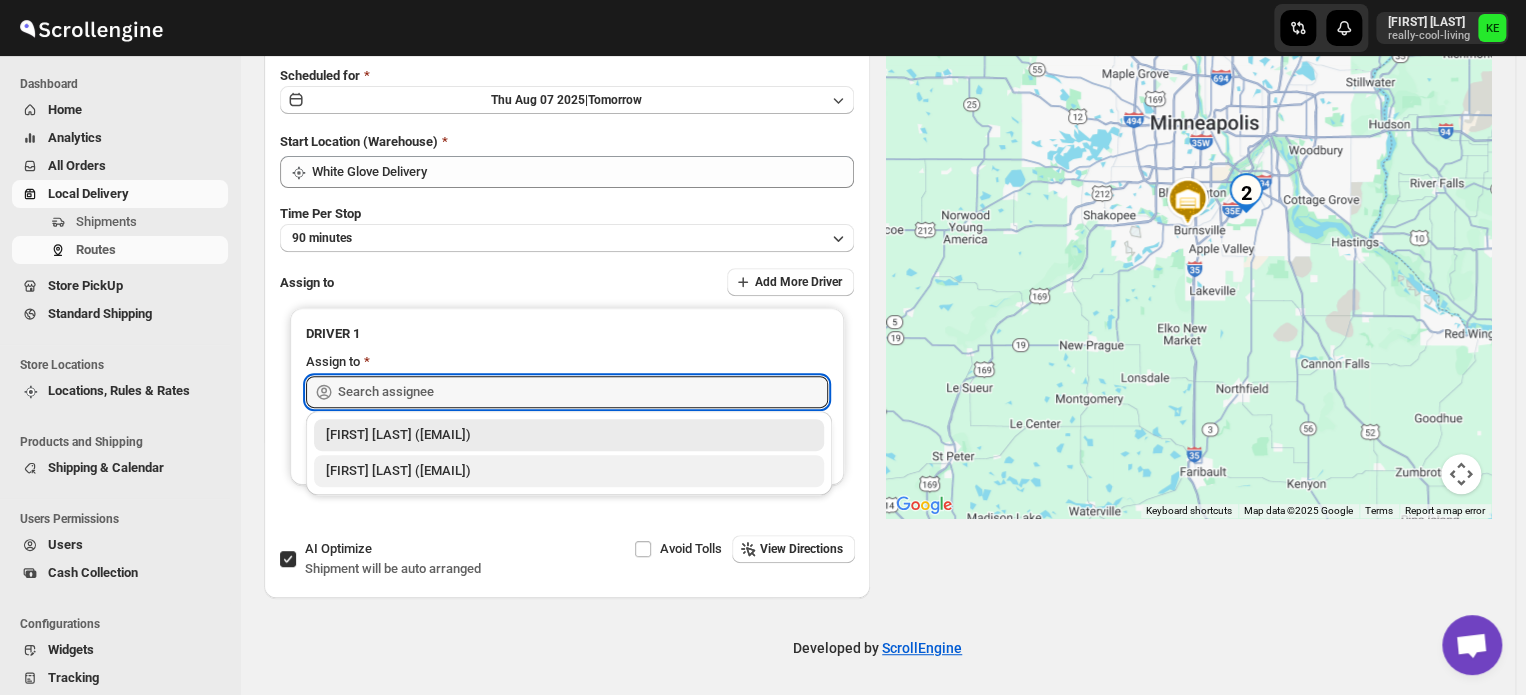 click on "Kermit Erickson (kjerickson1971@gmail.com)" at bounding box center [569, 471] 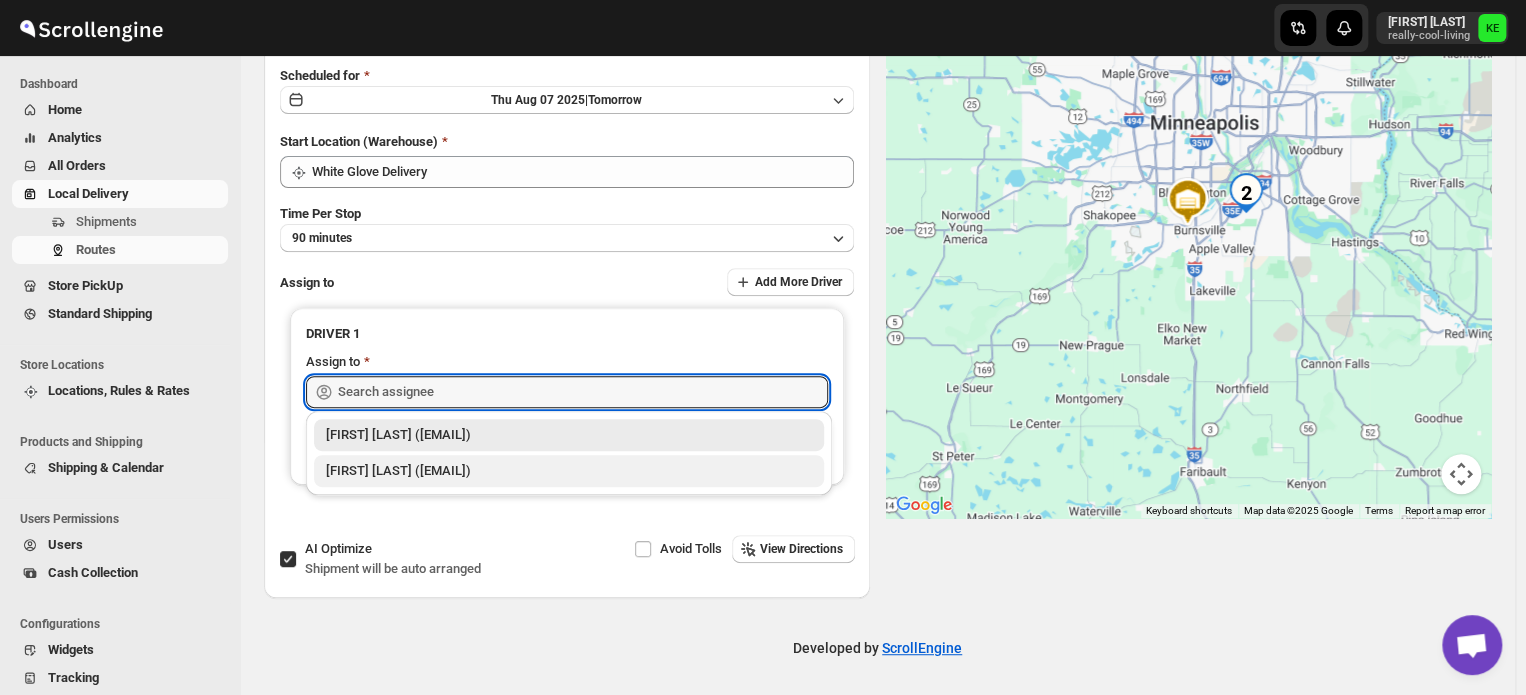 type on "Kermit Erickson (kjerickson1971@gmail.com)" 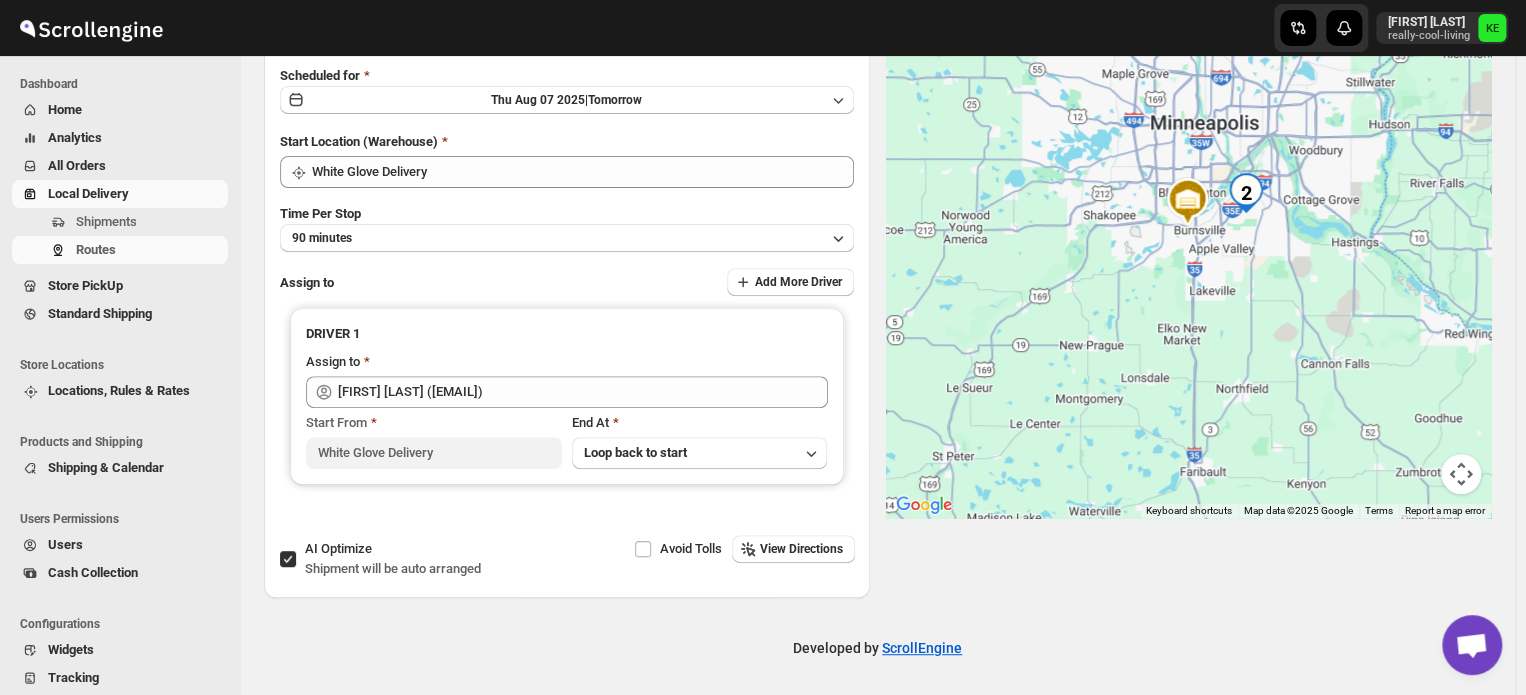 click on "AI Optimize   Shipment will be auto arranged" at bounding box center (288, 559) 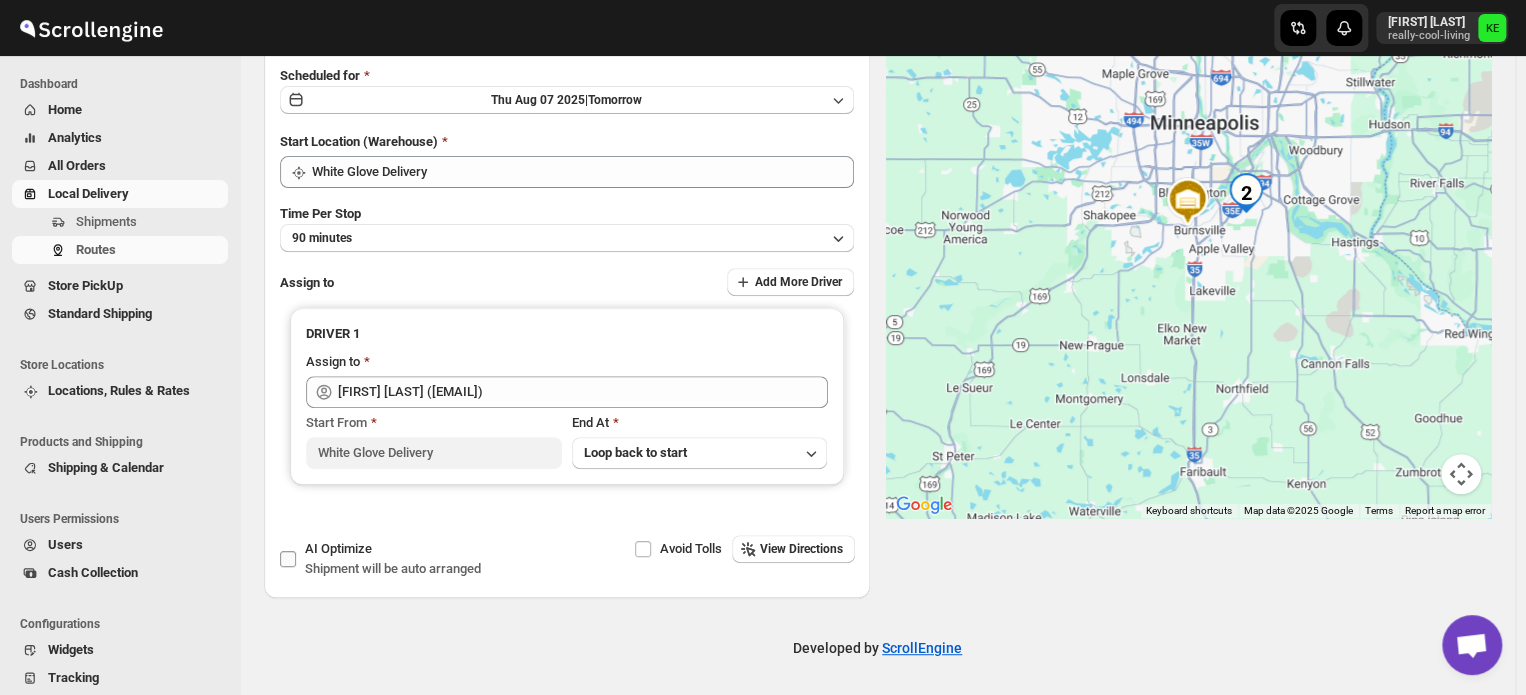 checkbox on "false" 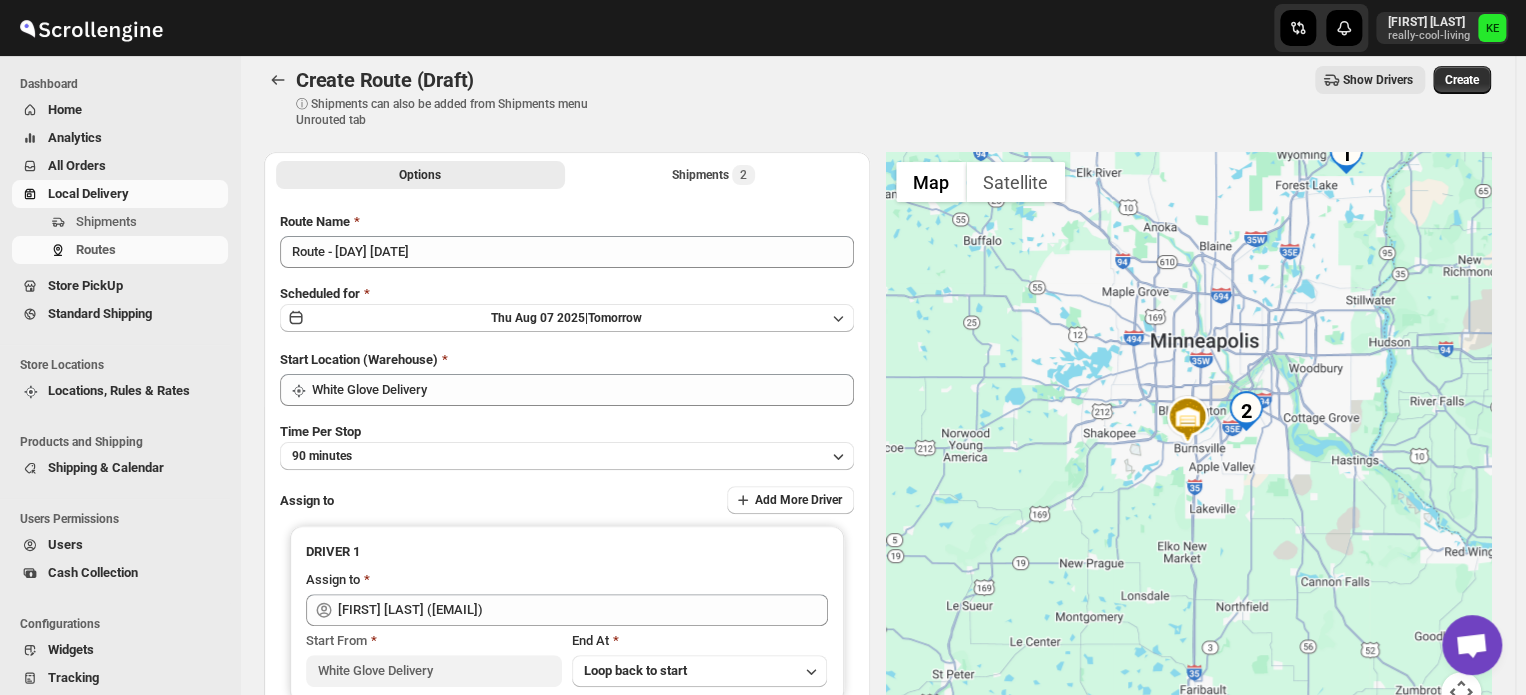 scroll, scrollTop: 0, scrollLeft: 0, axis: both 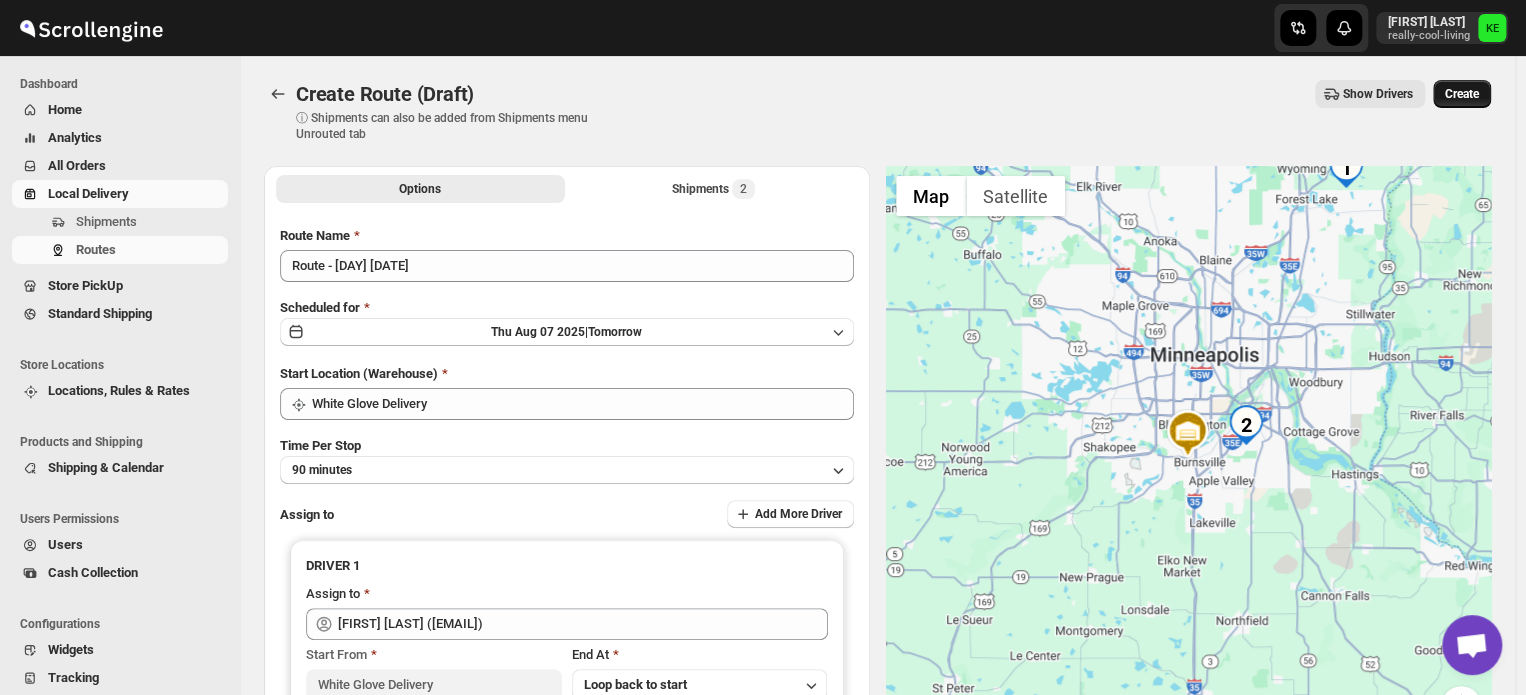 click on "Create" at bounding box center [1462, 94] 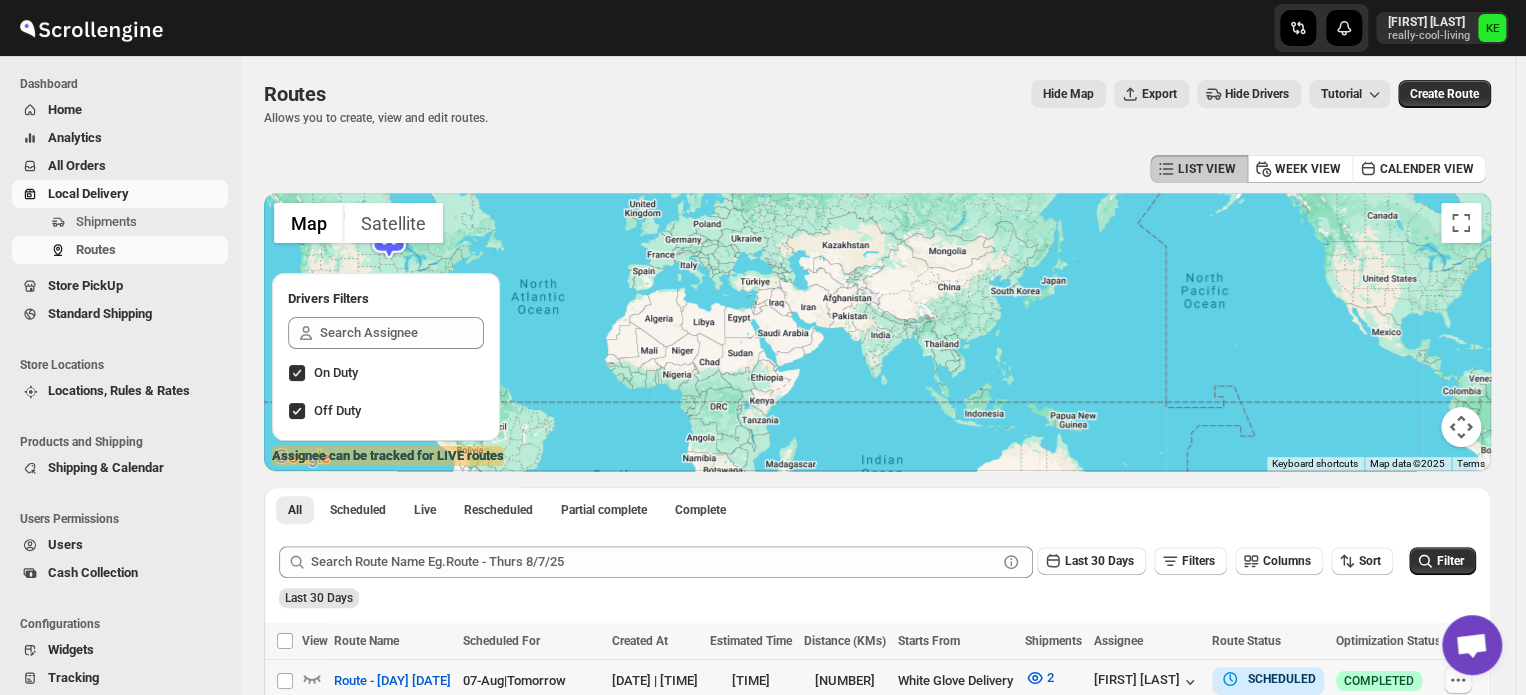 click 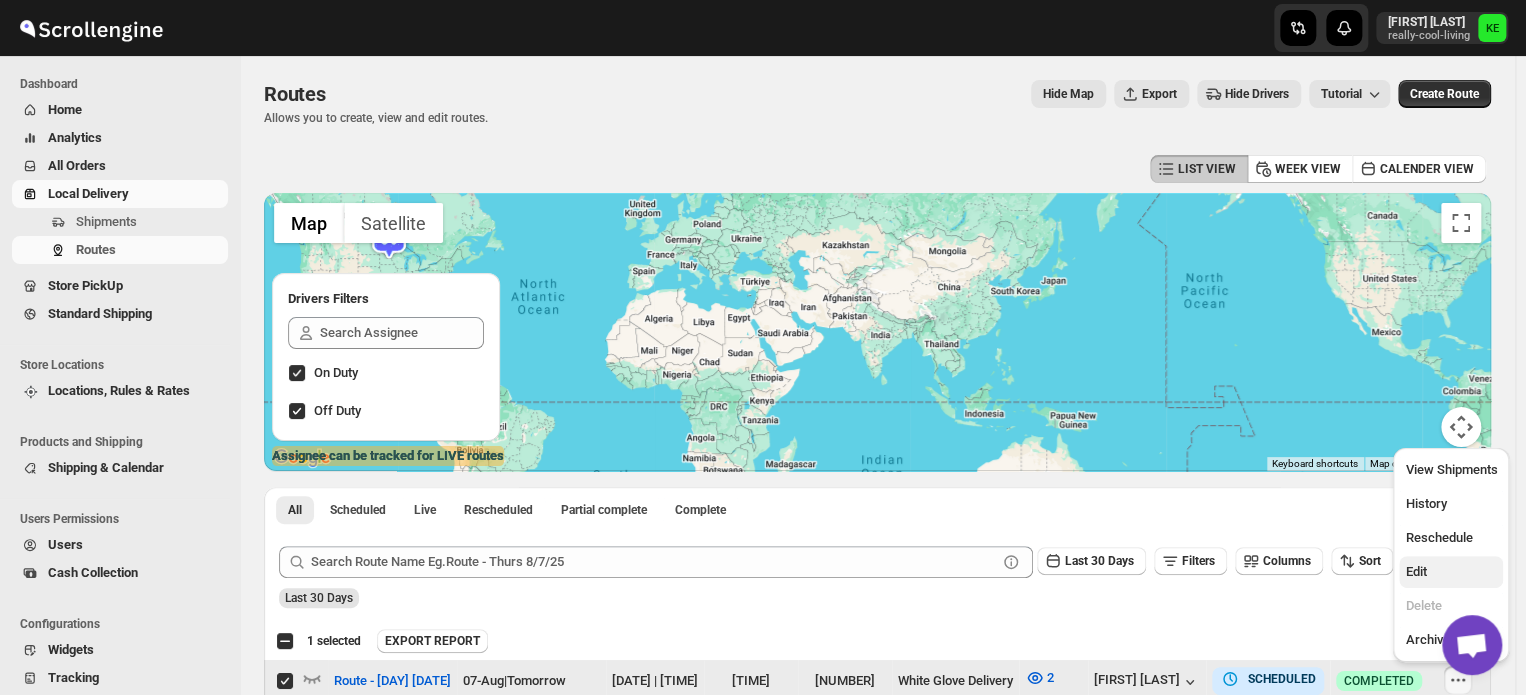 click on "Edit" at bounding box center [1415, 571] 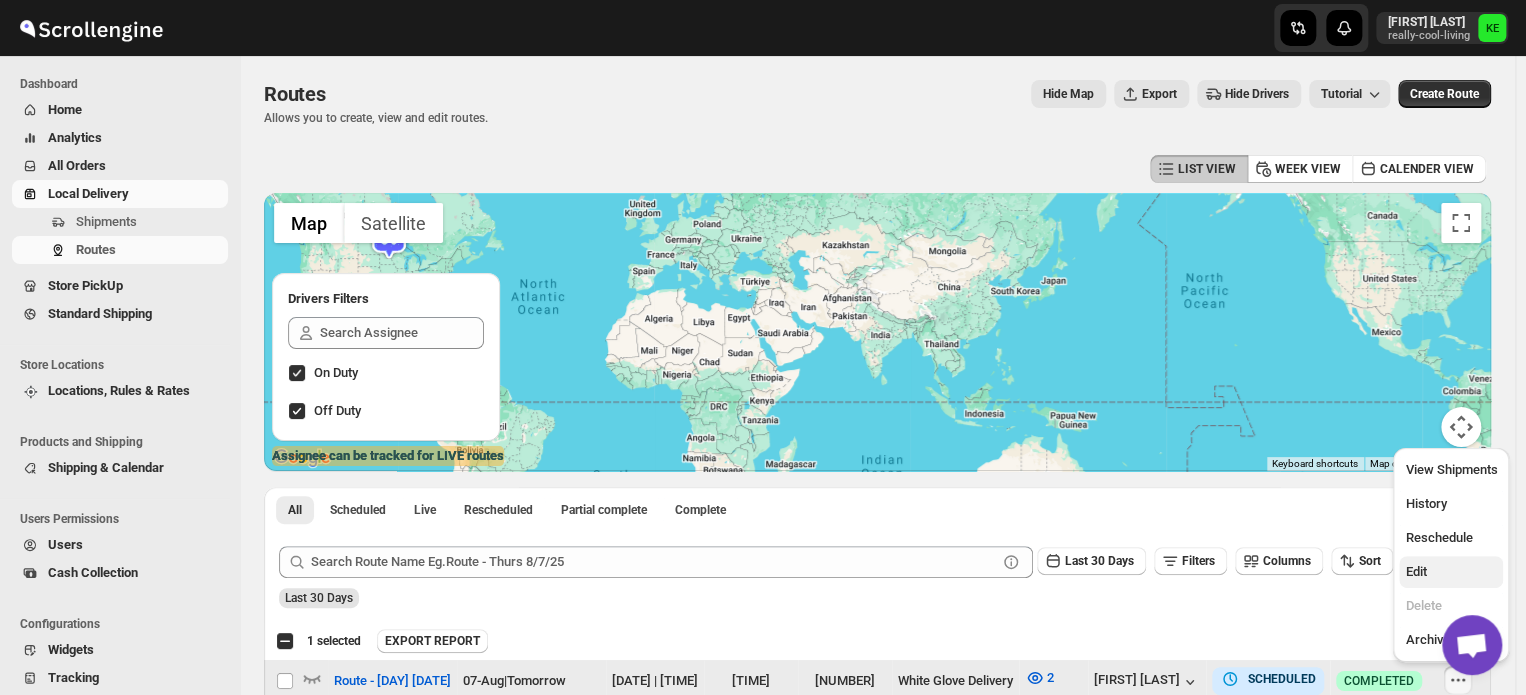 checkbox on "false" 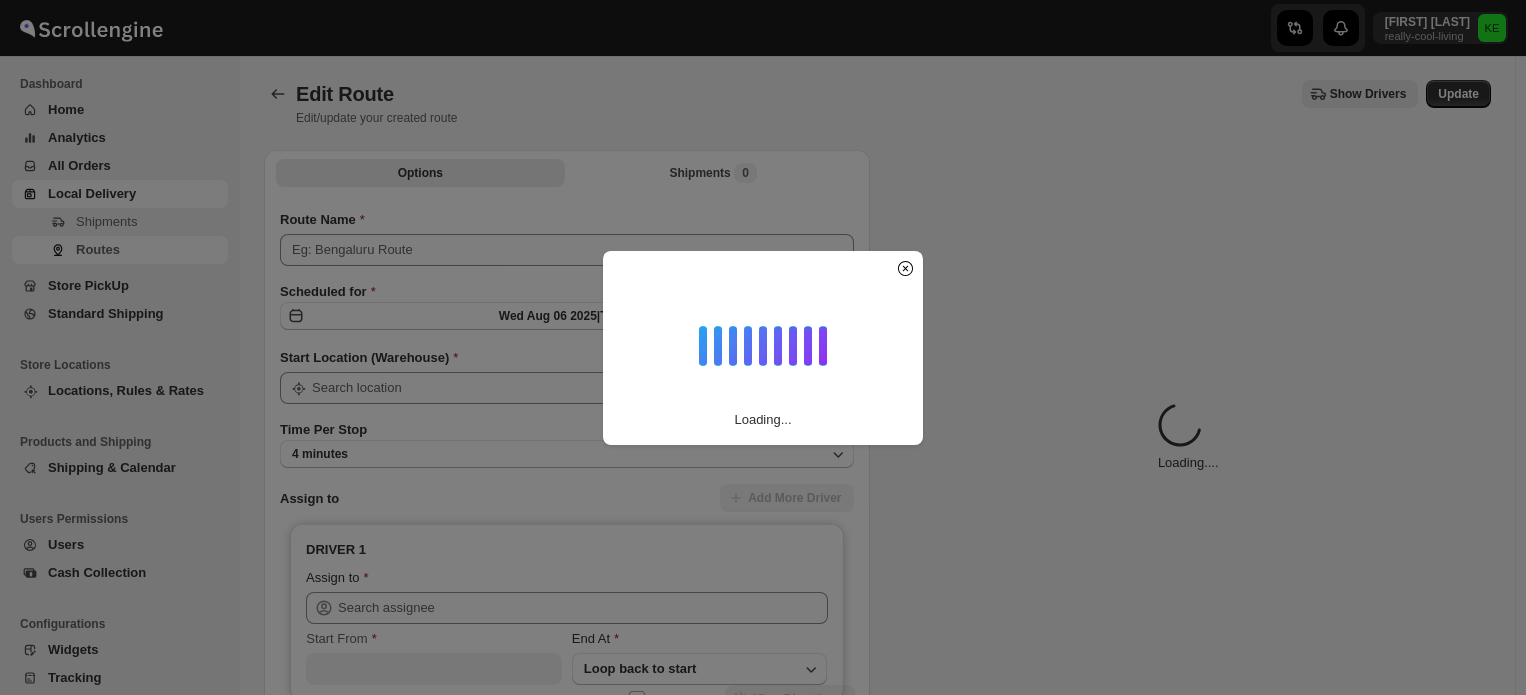 scroll, scrollTop: 0, scrollLeft: 0, axis: both 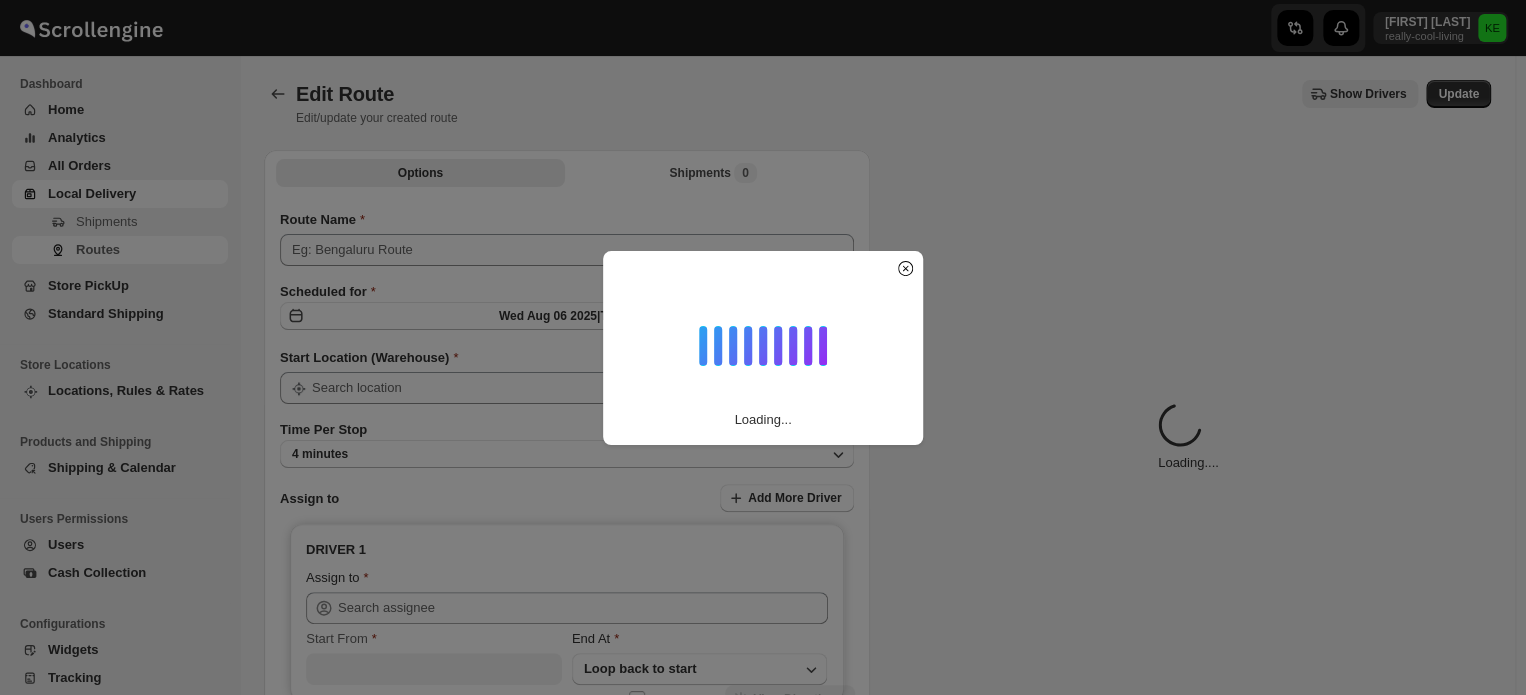 type on "Route - [DATE]" 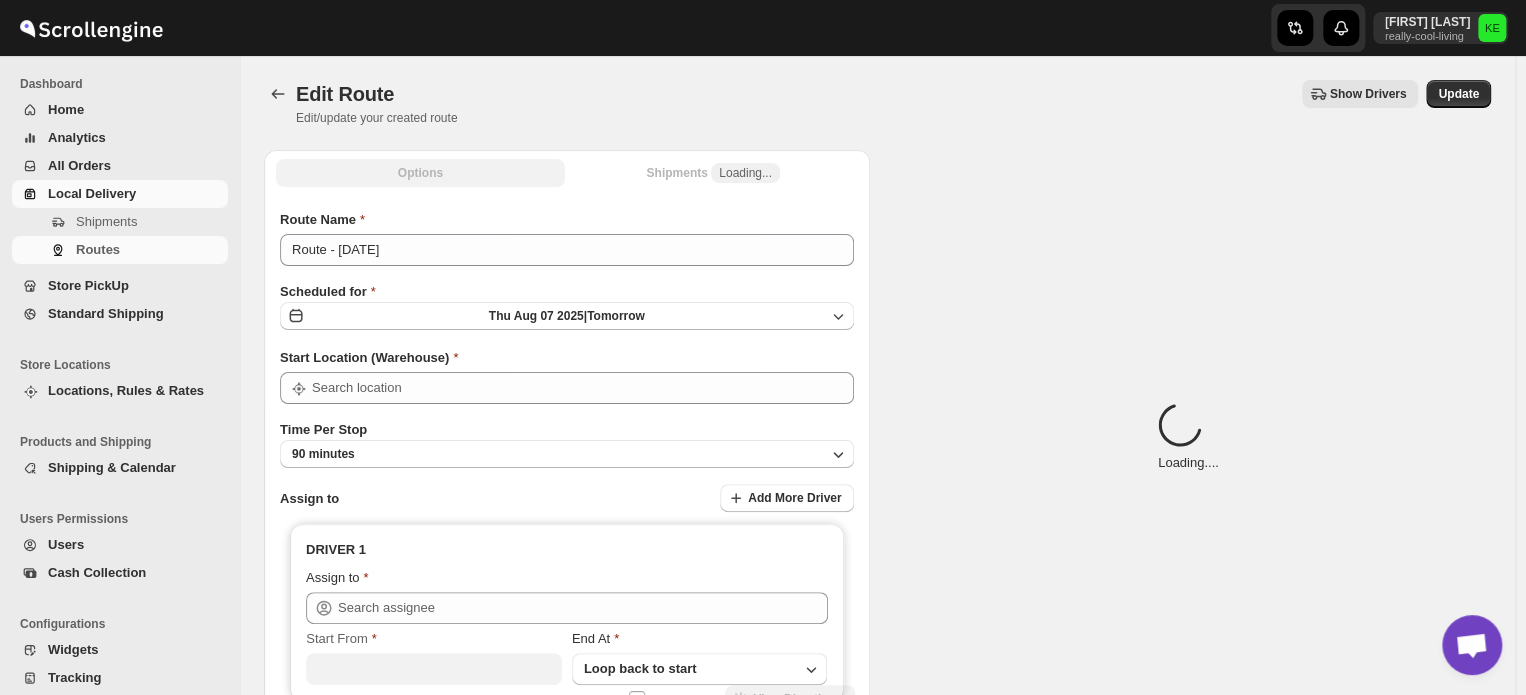 type on "[FIRST] [LAST] ([EMAIL])" 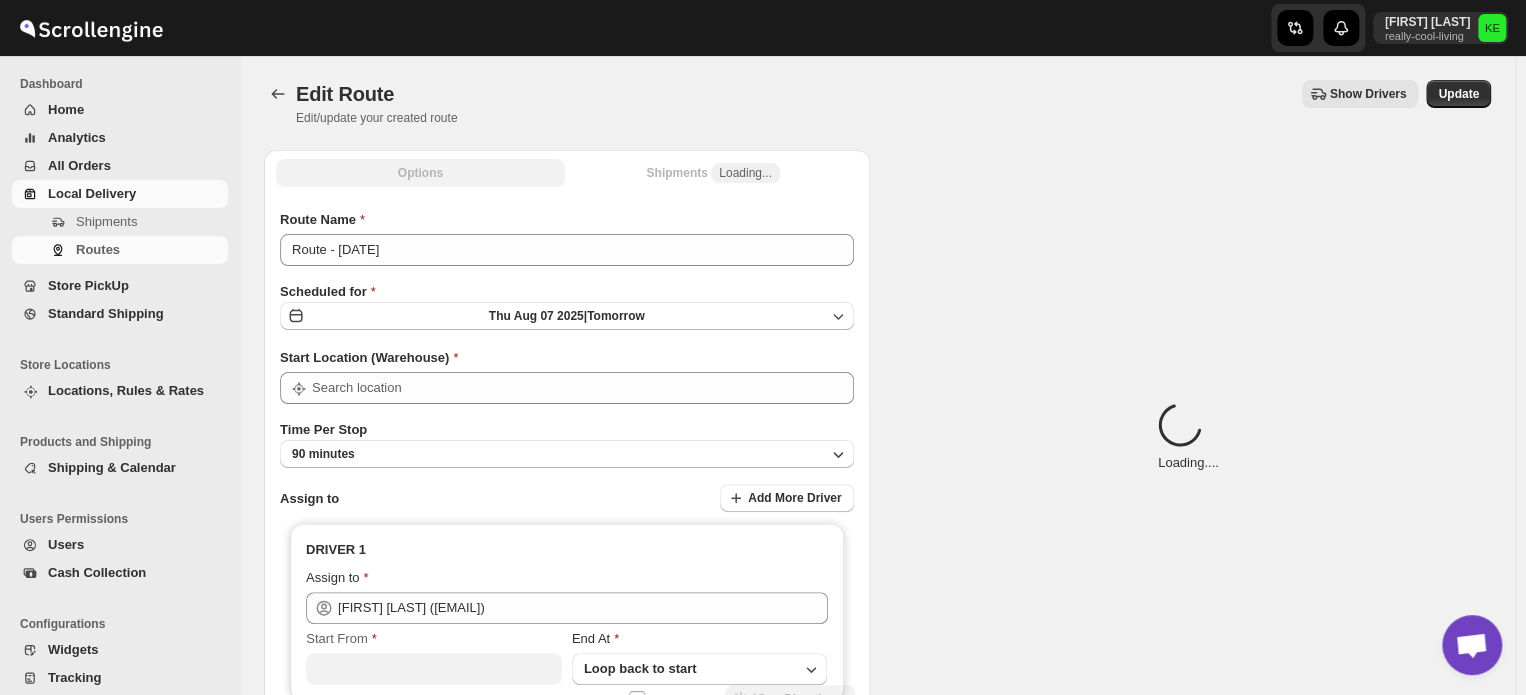 type on "White Glove Delivery" 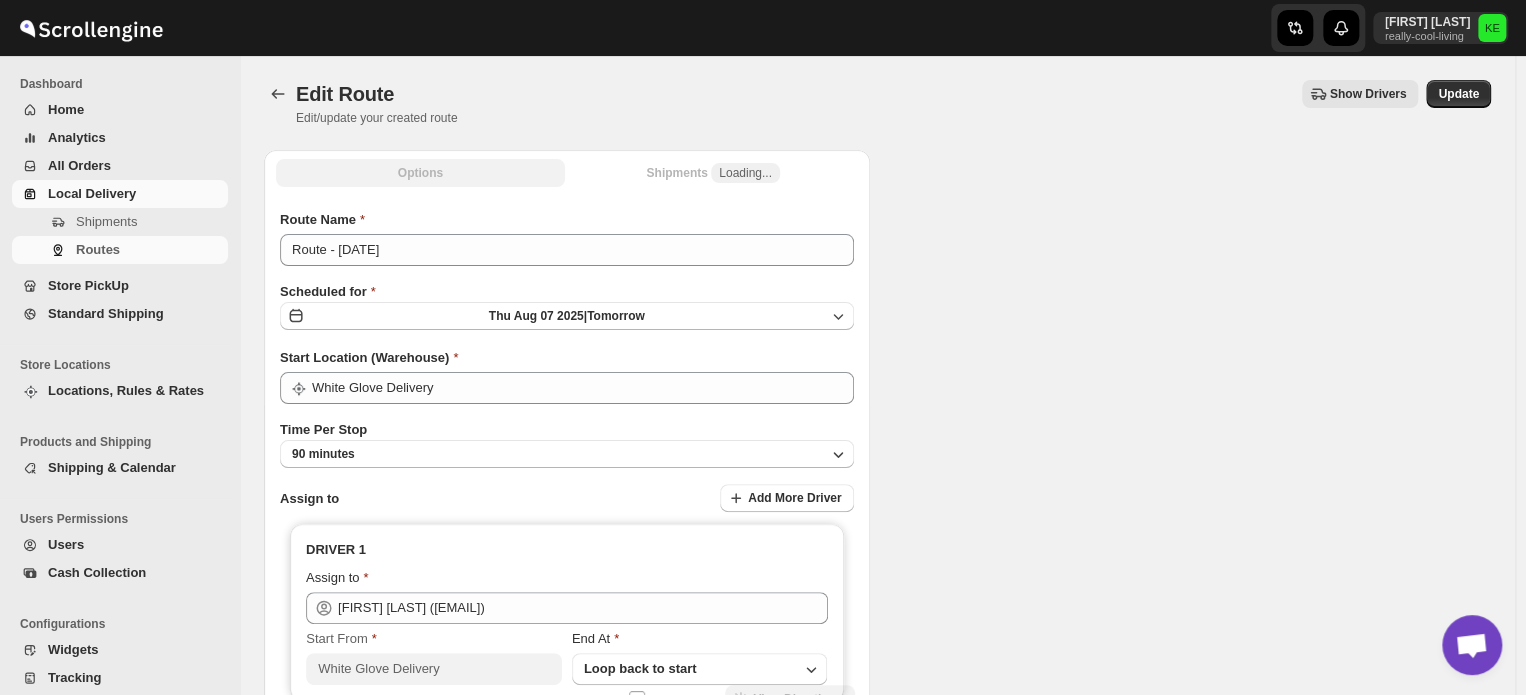 type on "White Glove Delivery" 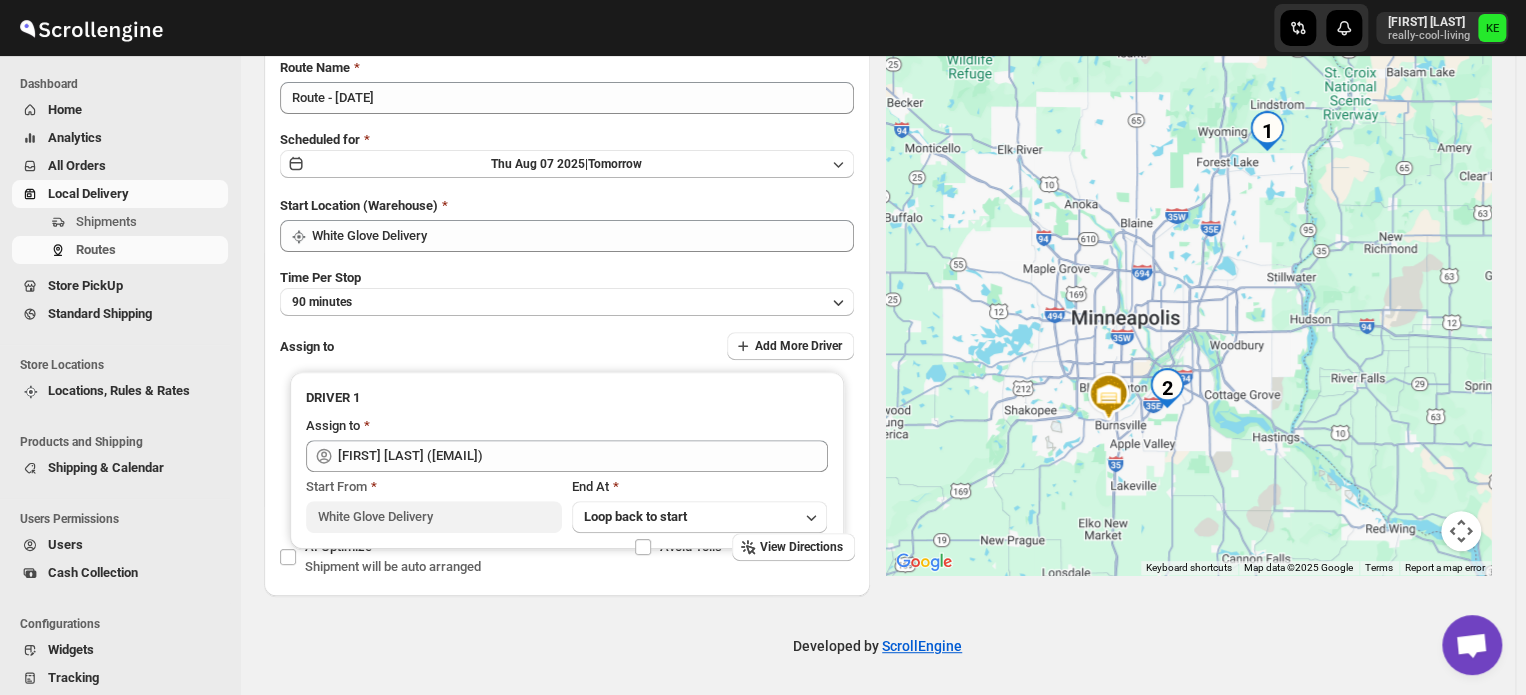 scroll, scrollTop: 152, scrollLeft: 0, axis: vertical 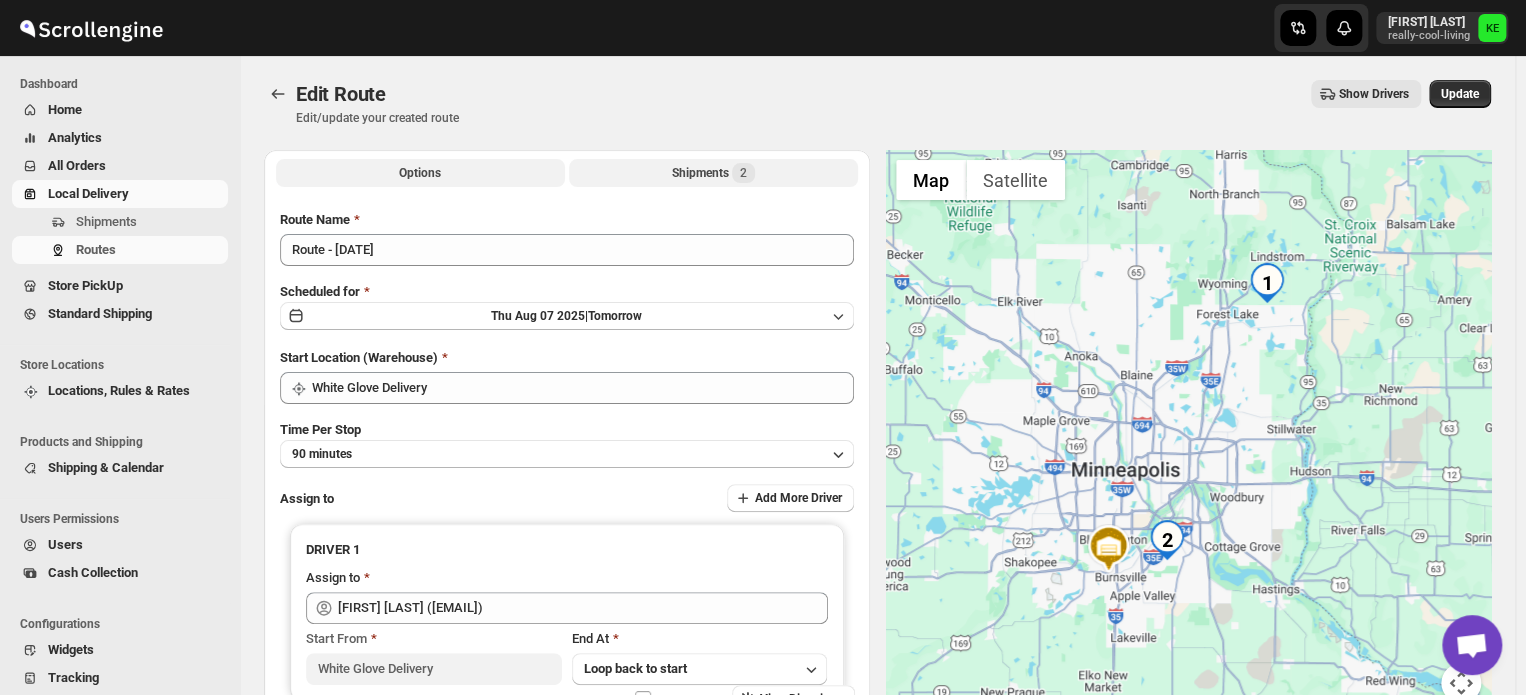 click on "Shipments   2" at bounding box center [713, 173] 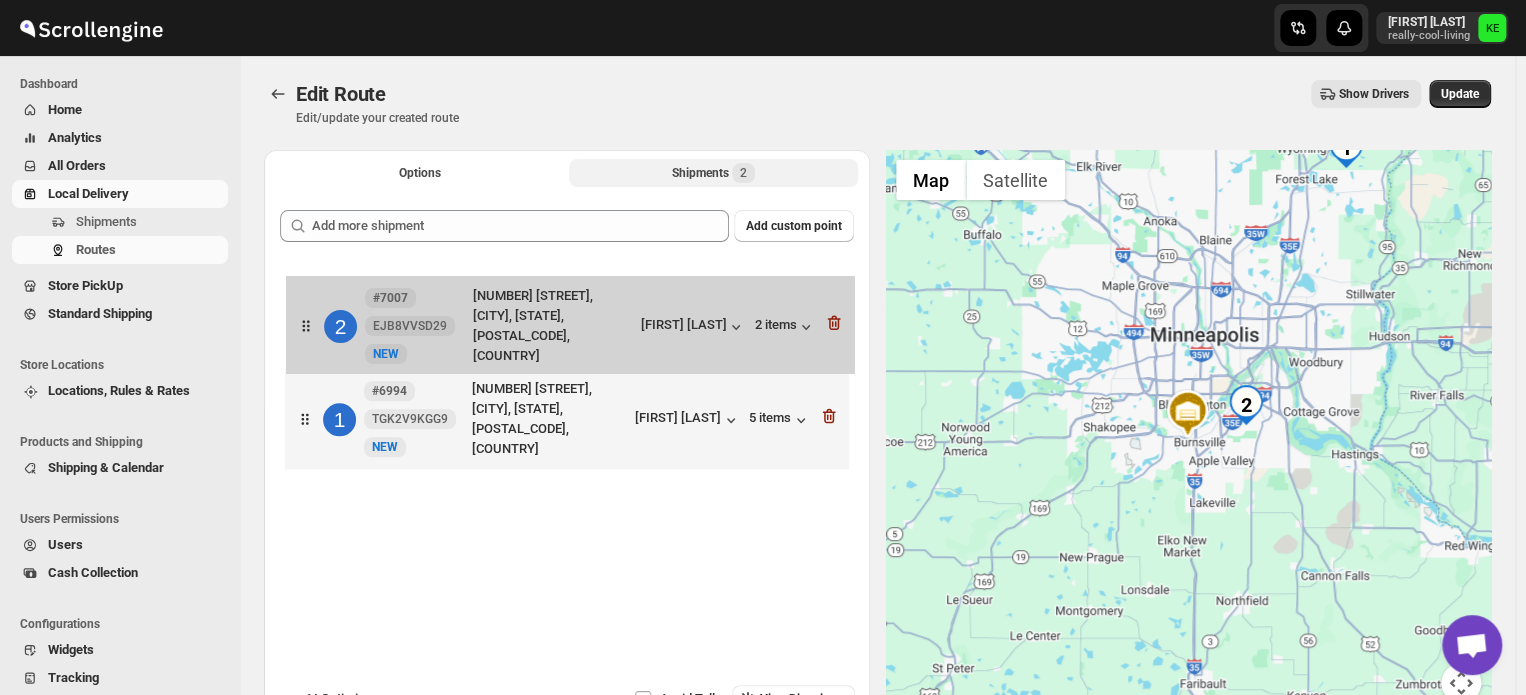 drag, startPoint x: 320, startPoint y: 399, endPoint x: 320, endPoint y: 290, distance: 109 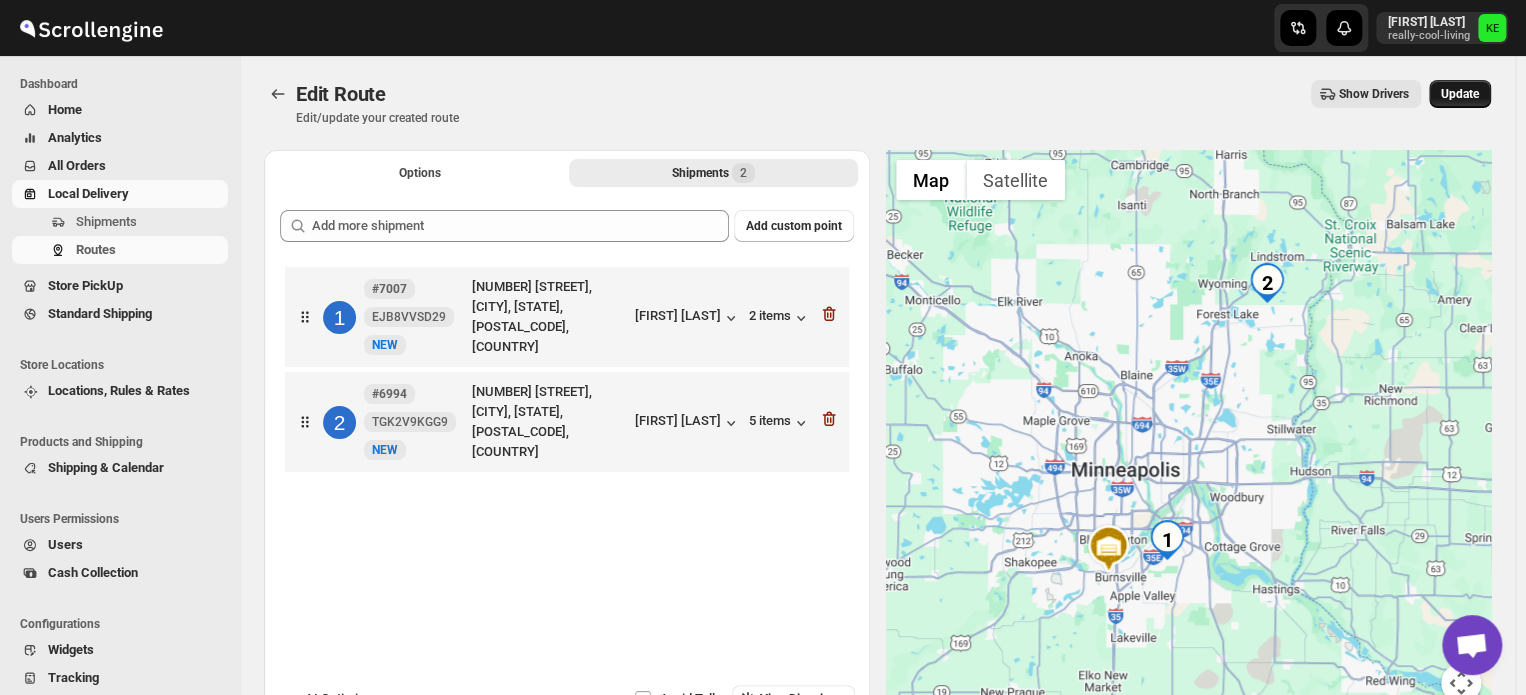 click on "Update" at bounding box center [1460, 94] 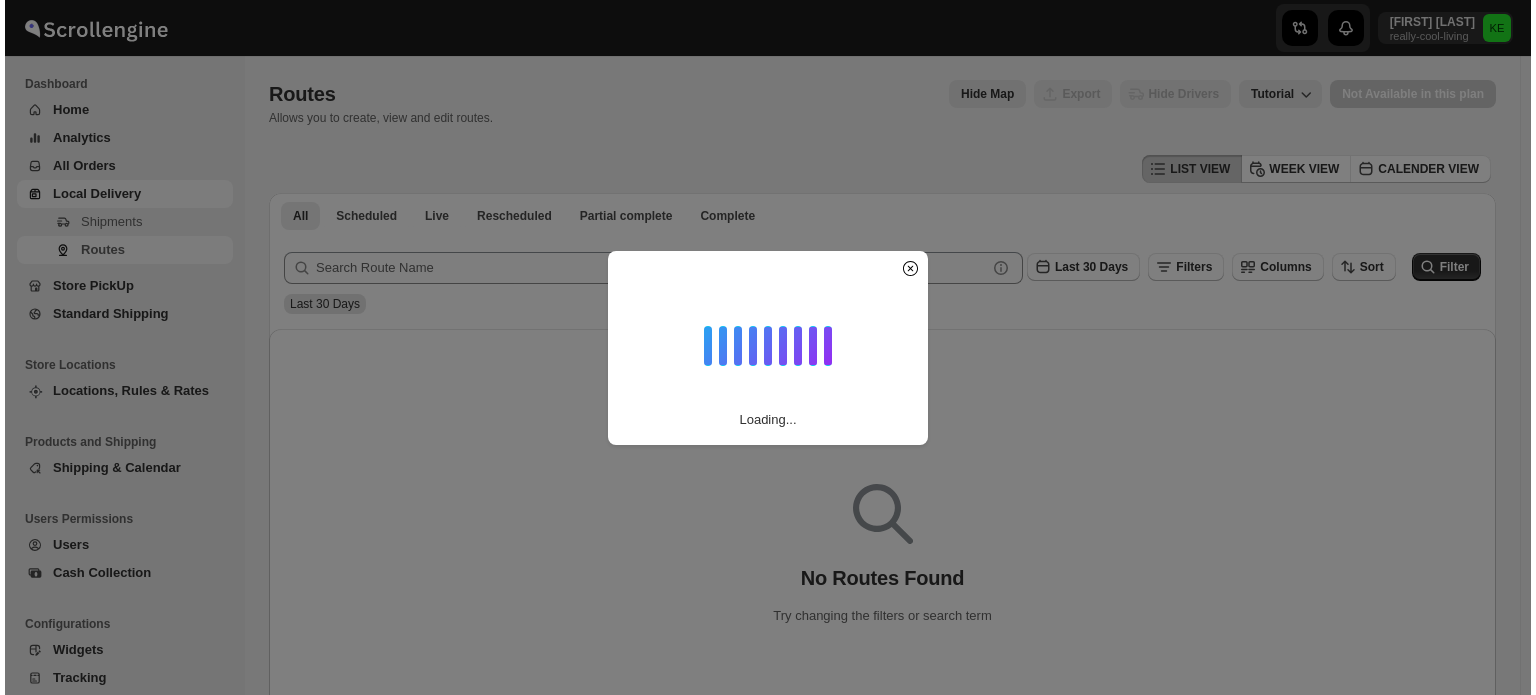 scroll, scrollTop: 0, scrollLeft: 0, axis: both 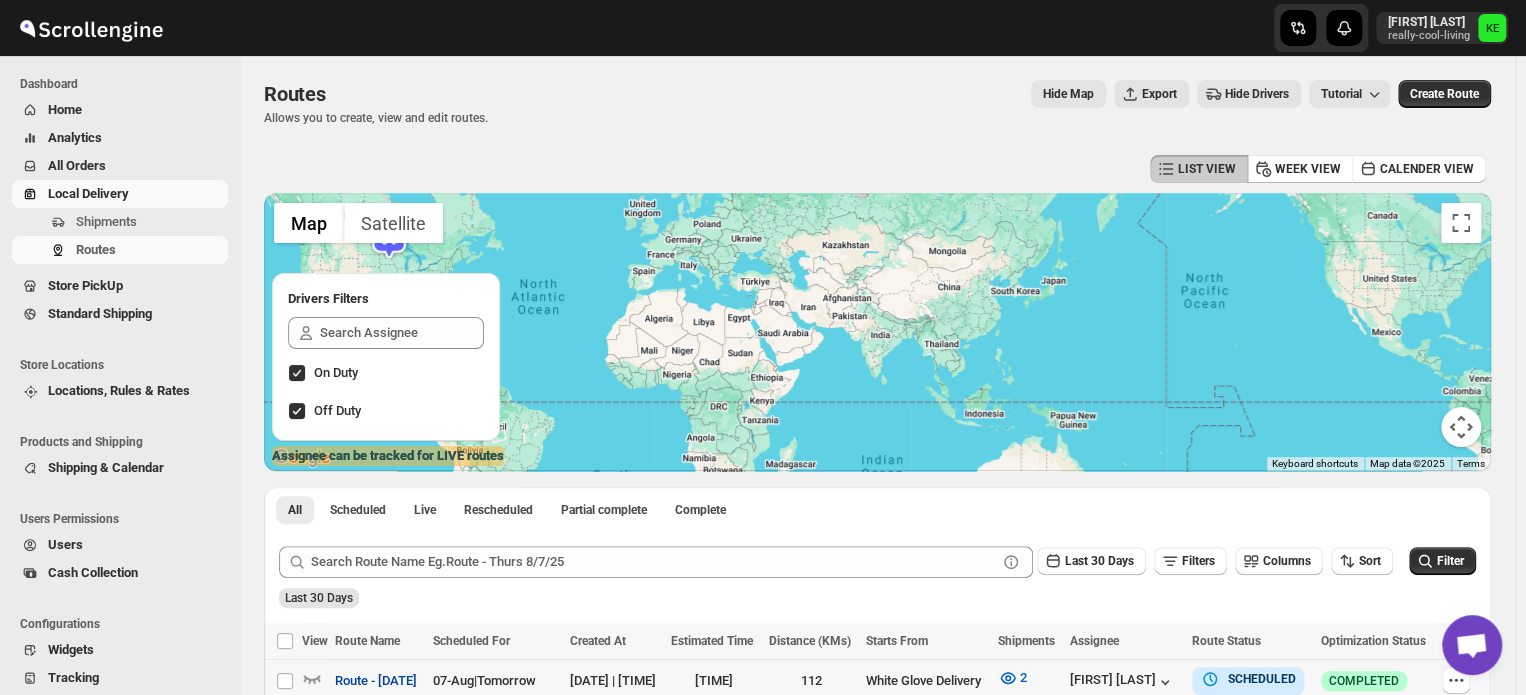 click on "Route - [DATE]" at bounding box center [376, 681] 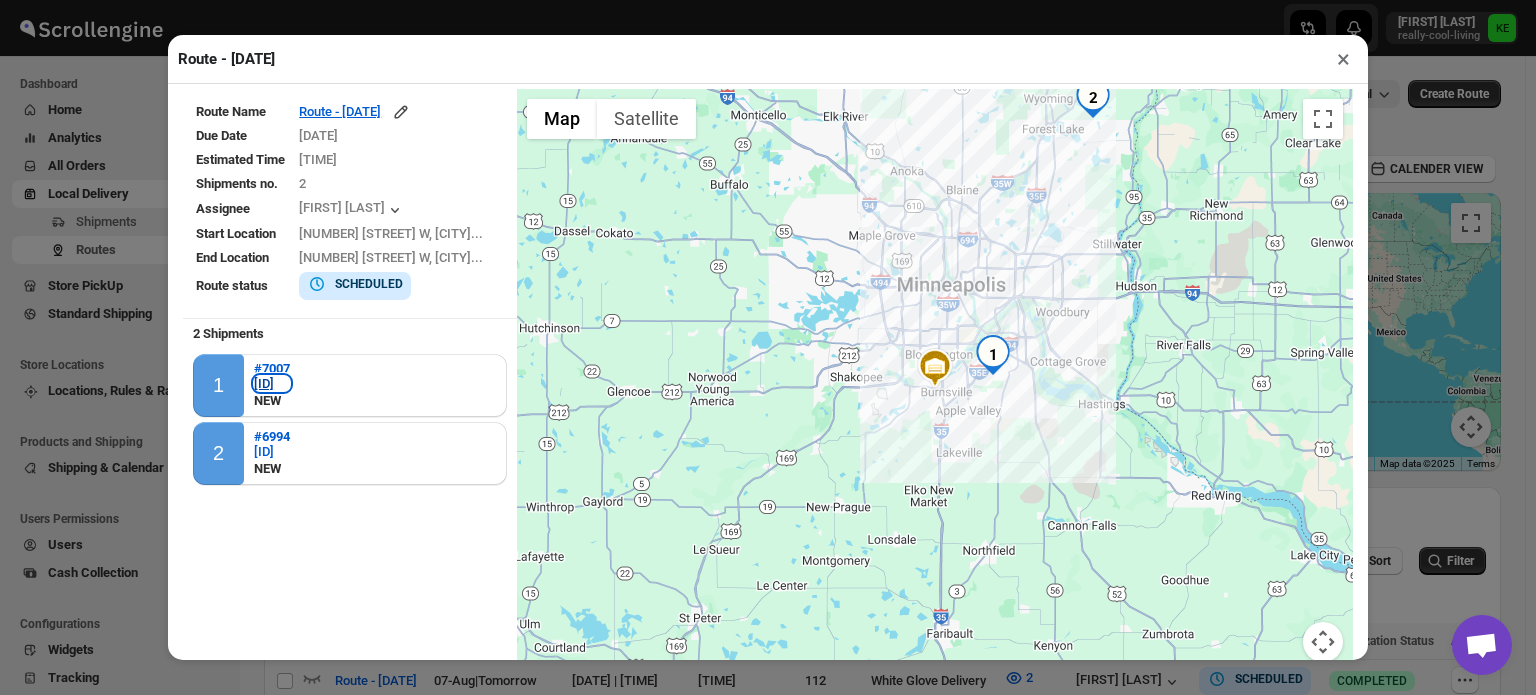 click on "[ID]" at bounding box center (272, 383) 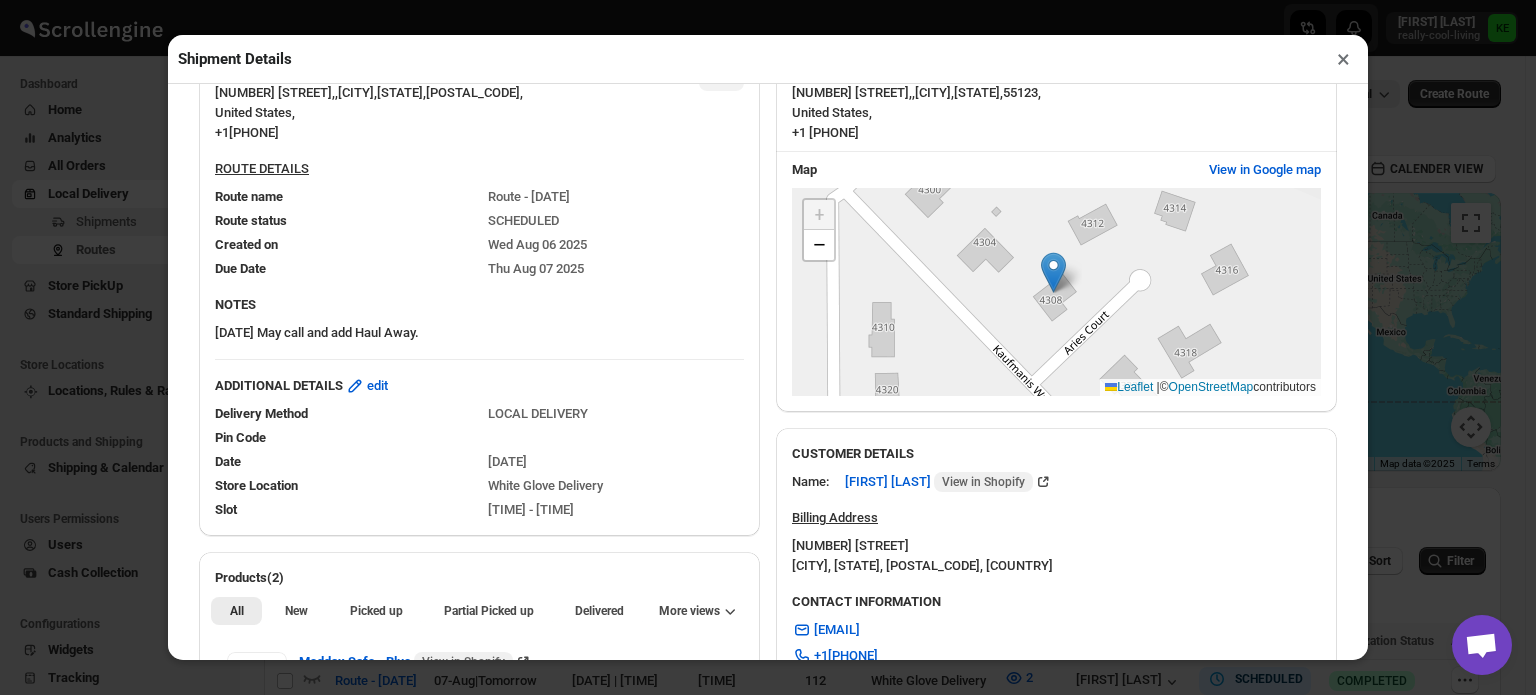 scroll, scrollTop: 171, scrollLeft: 0, axis: vertical 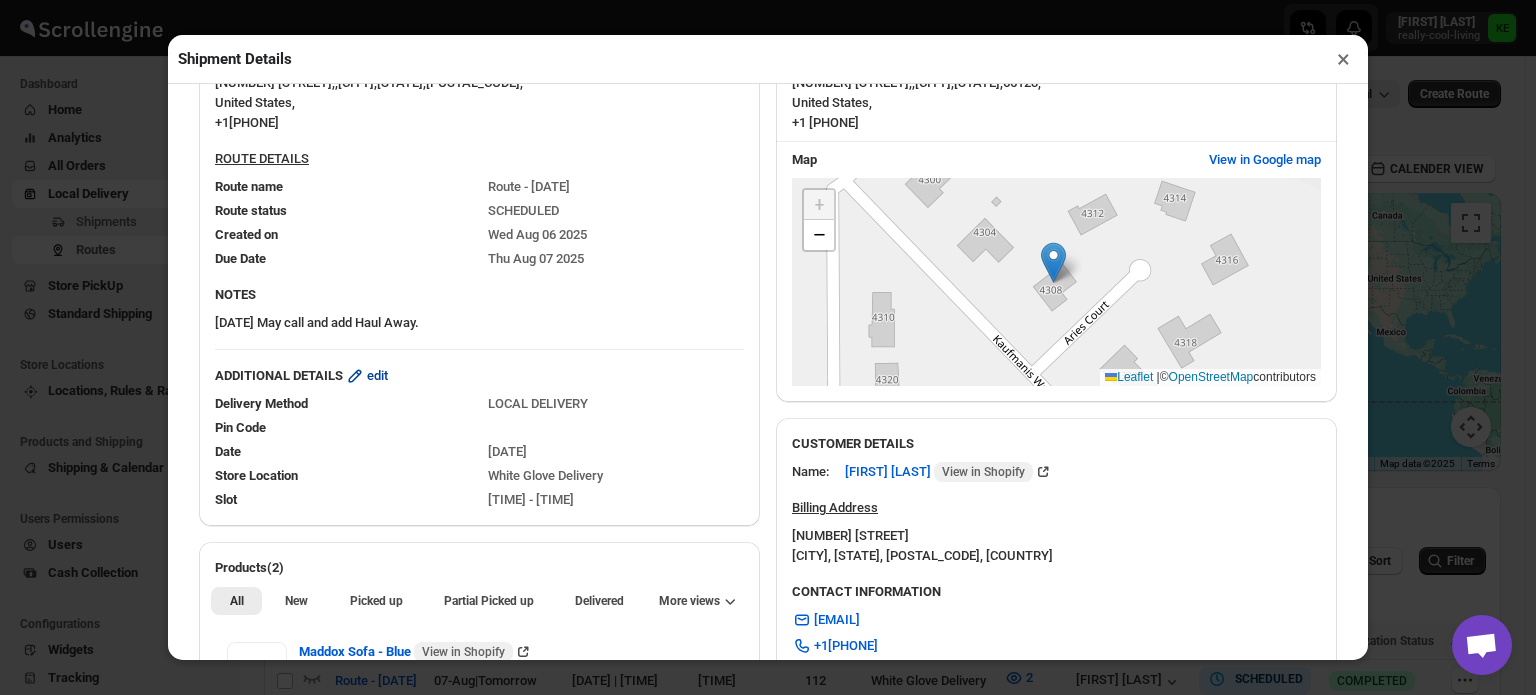 click on "edit" at bounding box center [377, 376] 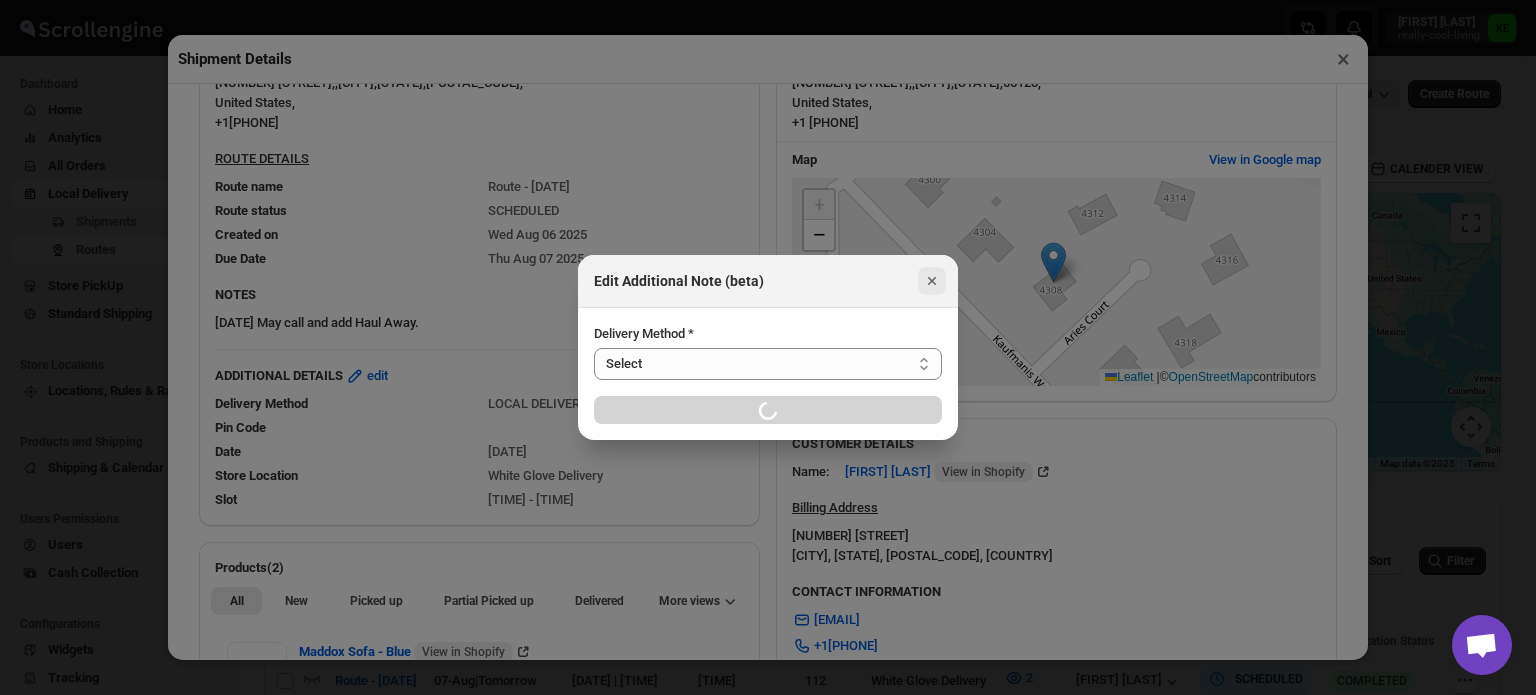 click 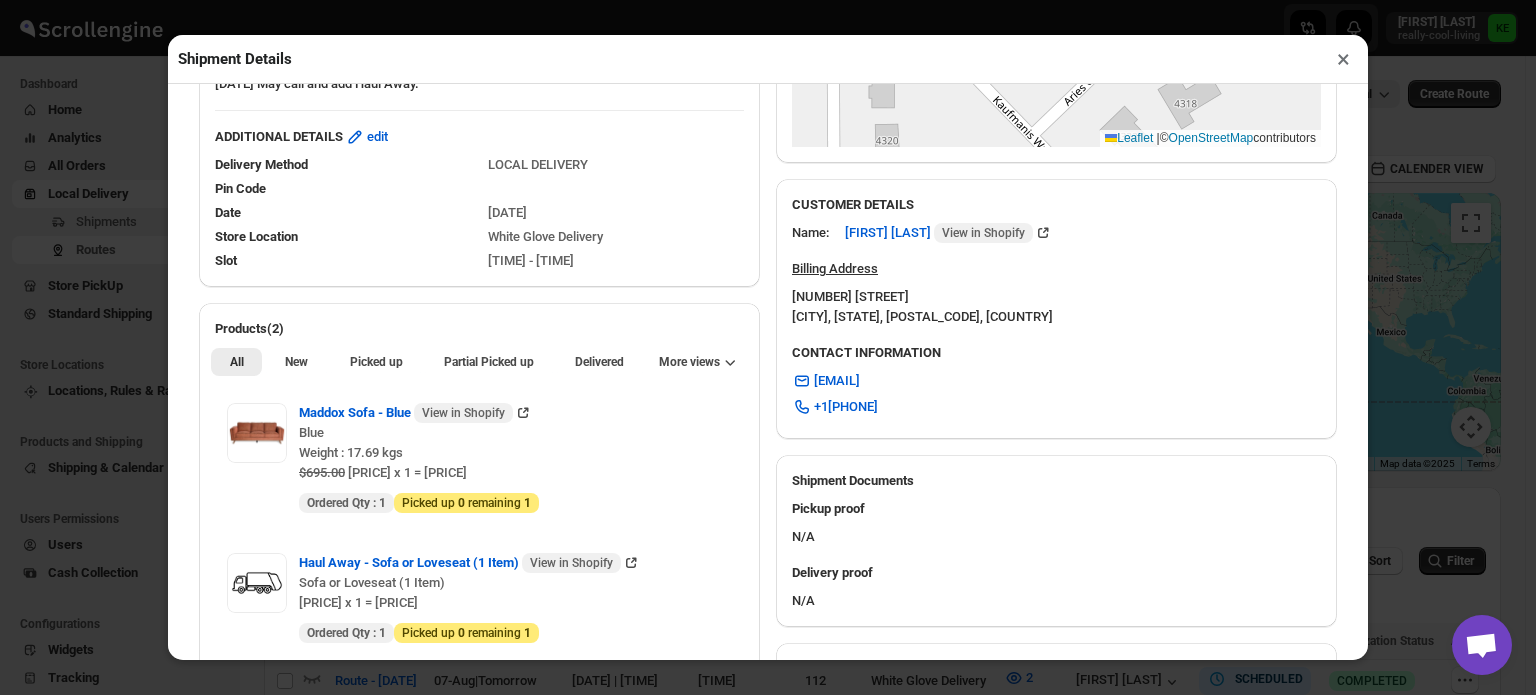 scroll, scrollTop: 411, scrollLeft: 0, axis: vertical 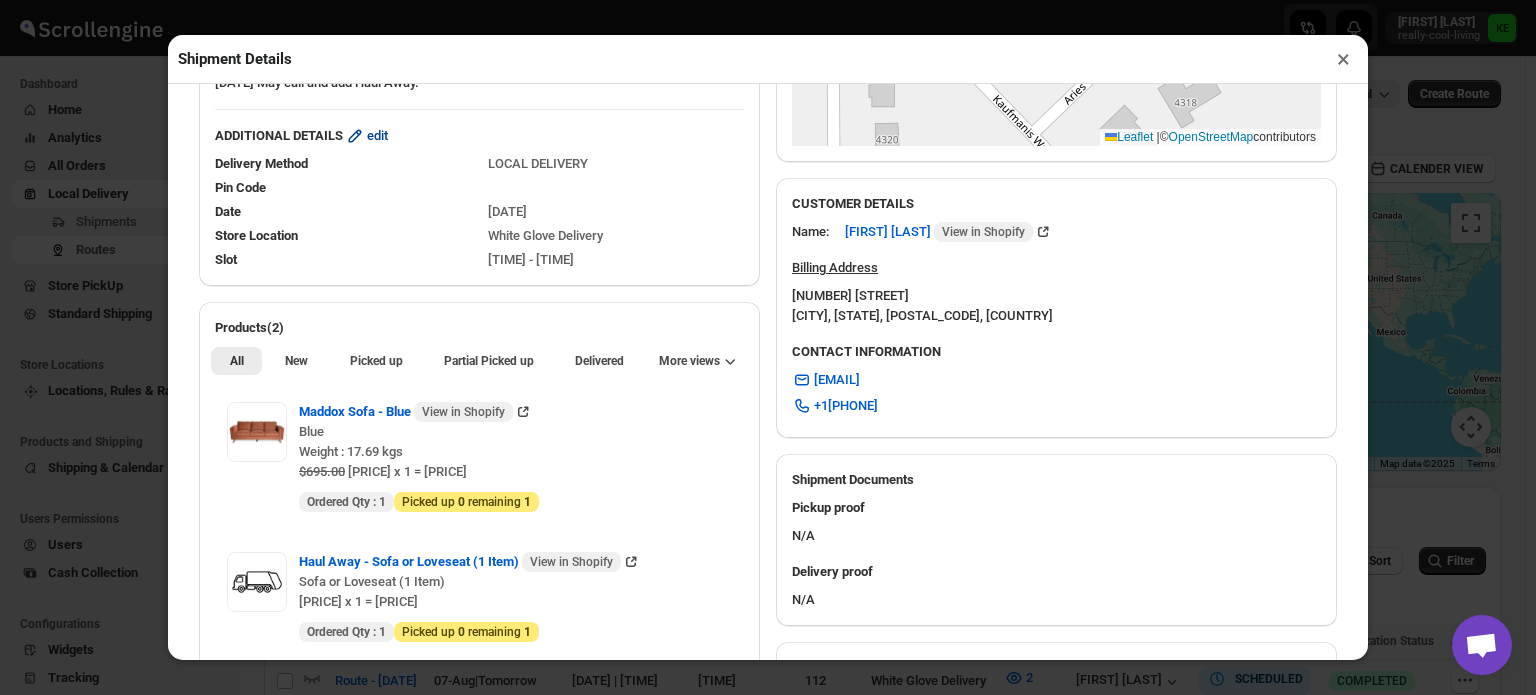 click on "edit" at bounding box center [377, 136] 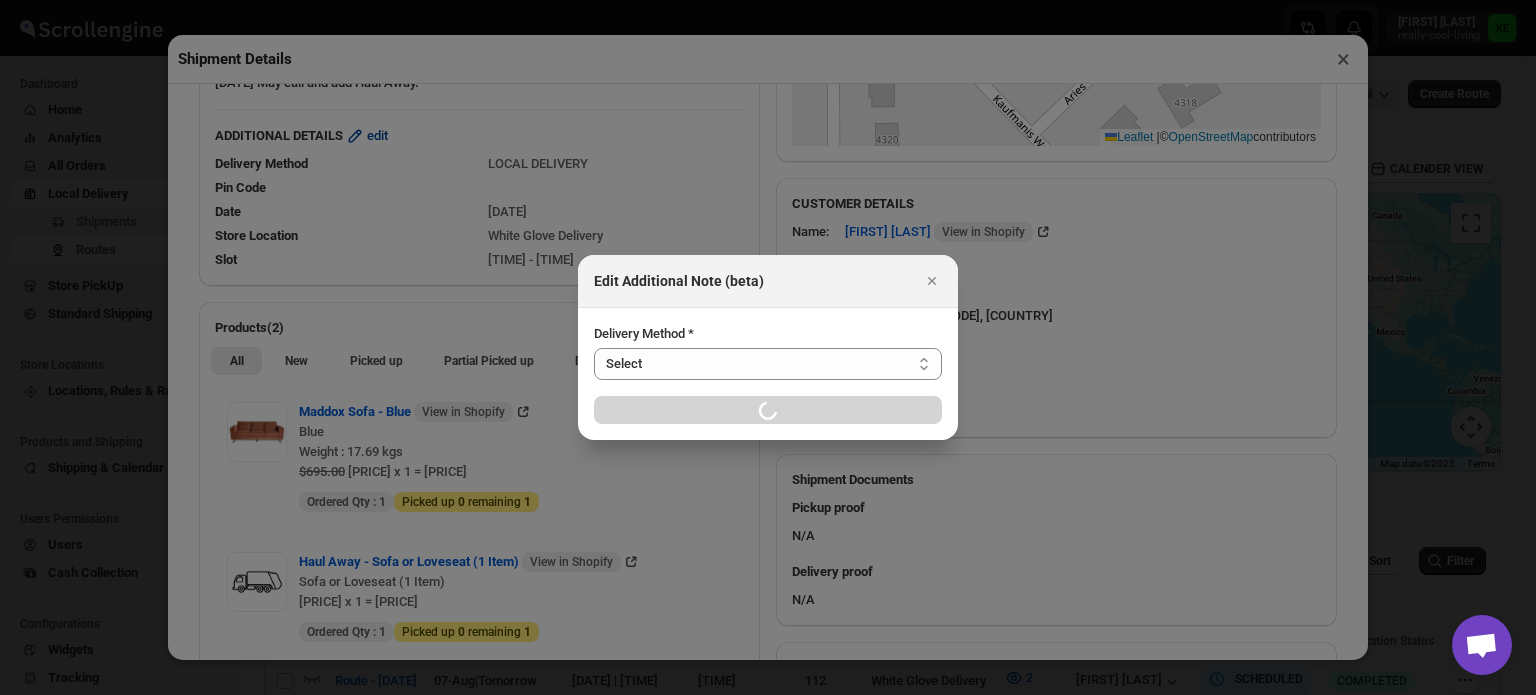 select on "LOCAL_DELIVERY" 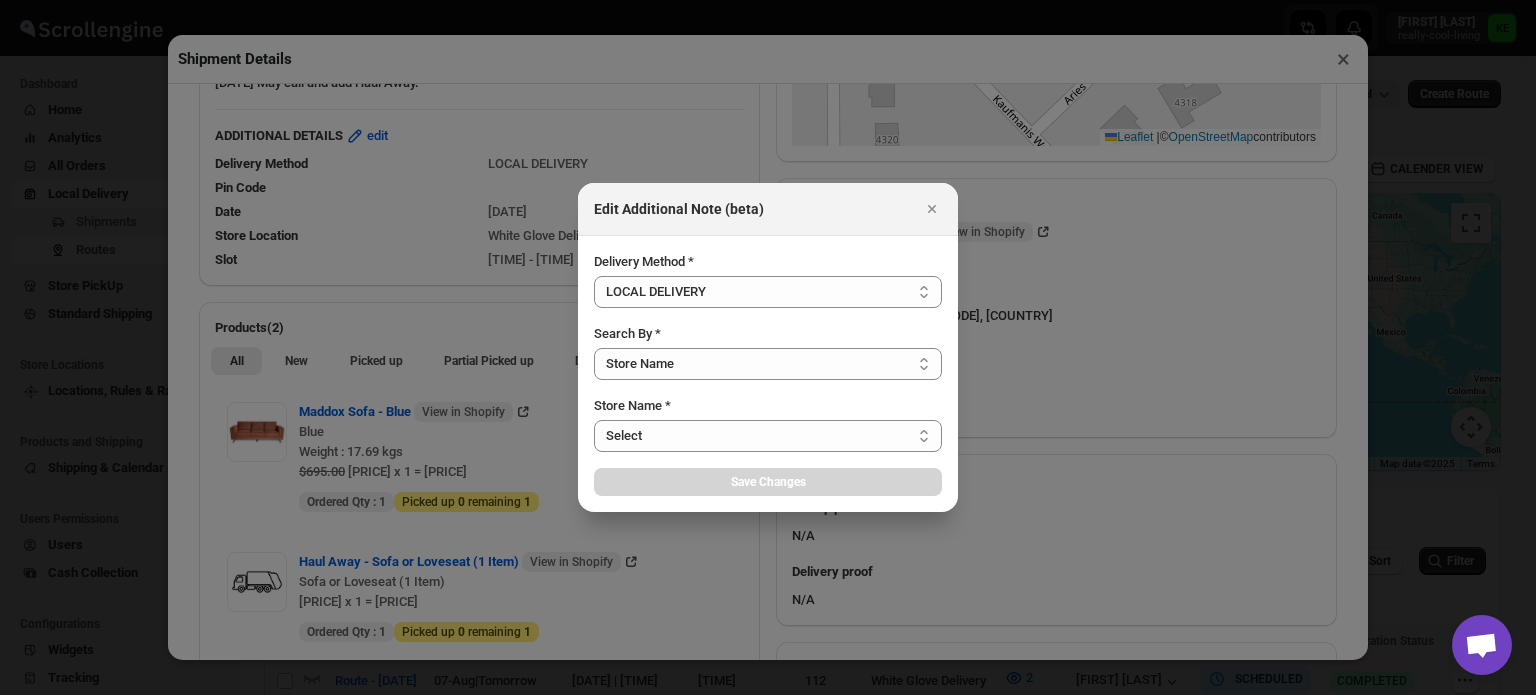 select on "[ID]" 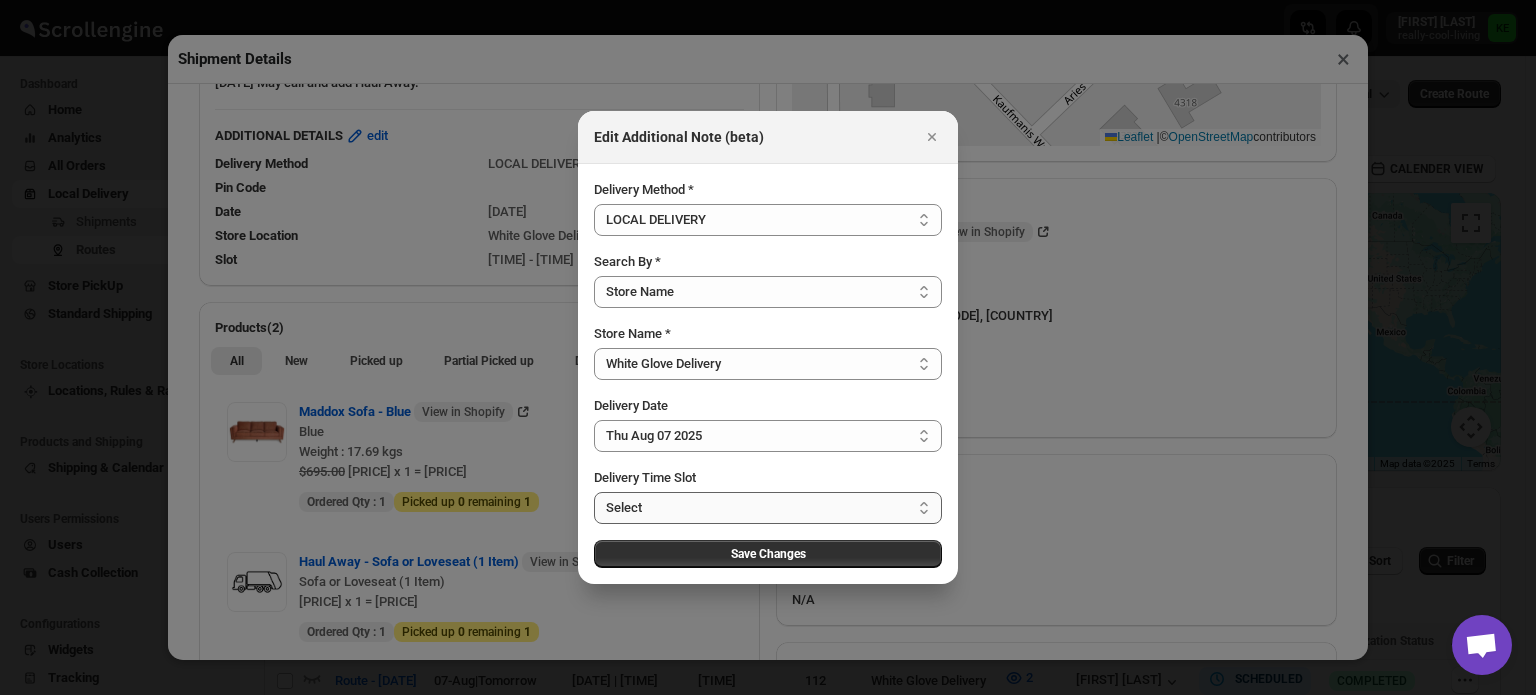 click on "Select 09:00 AM - 04:00 PM 09:00 AM - 12:00 PM 10:00 AM - 01:00 PM 11:00 AM - 02:00 PM 12:00 PM - 03:00 PM 01:00 PM - 04:00 PM 02:00 PM - 05:00 PM 03:00 PM - 06:00 PM 04:00 PM - 07:00 PM" at bounding box center [768, 508] 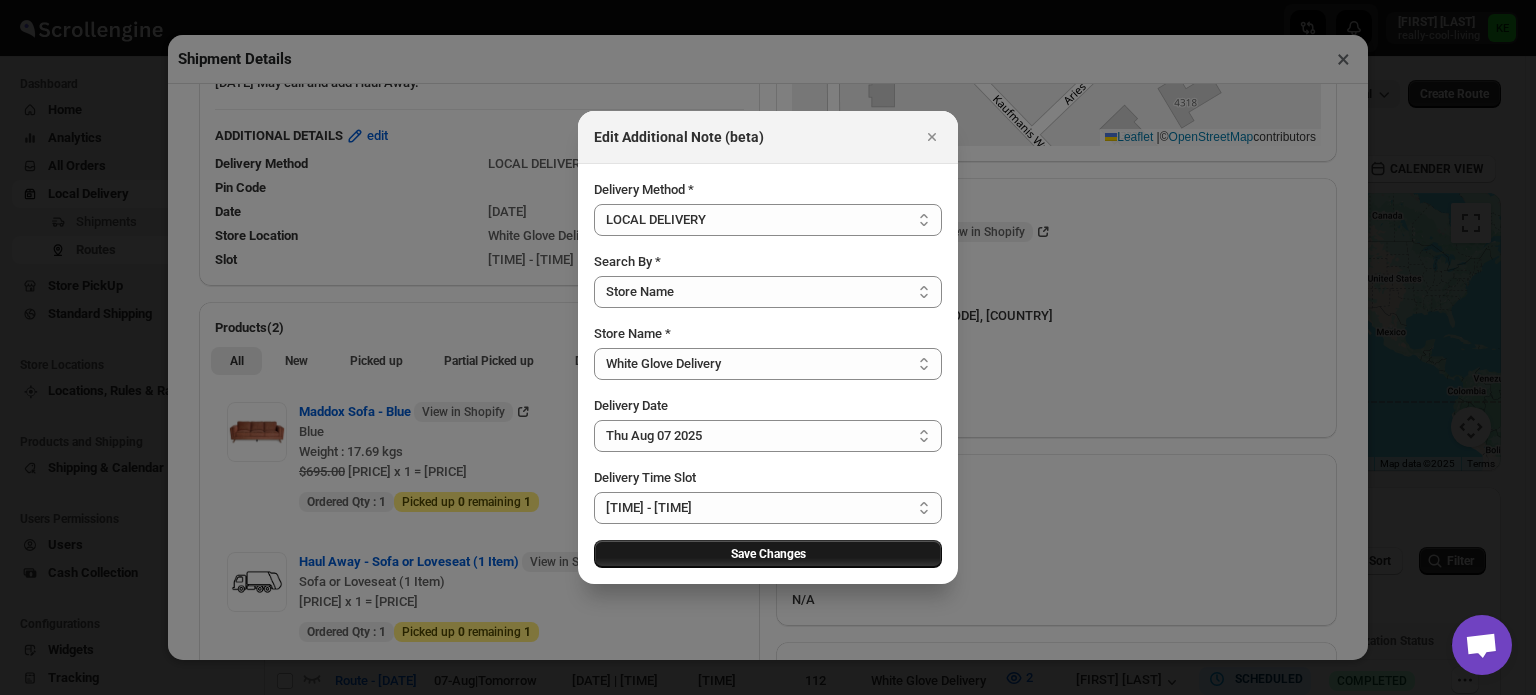 click on "Save Changes" at bounding box center [768, 554] 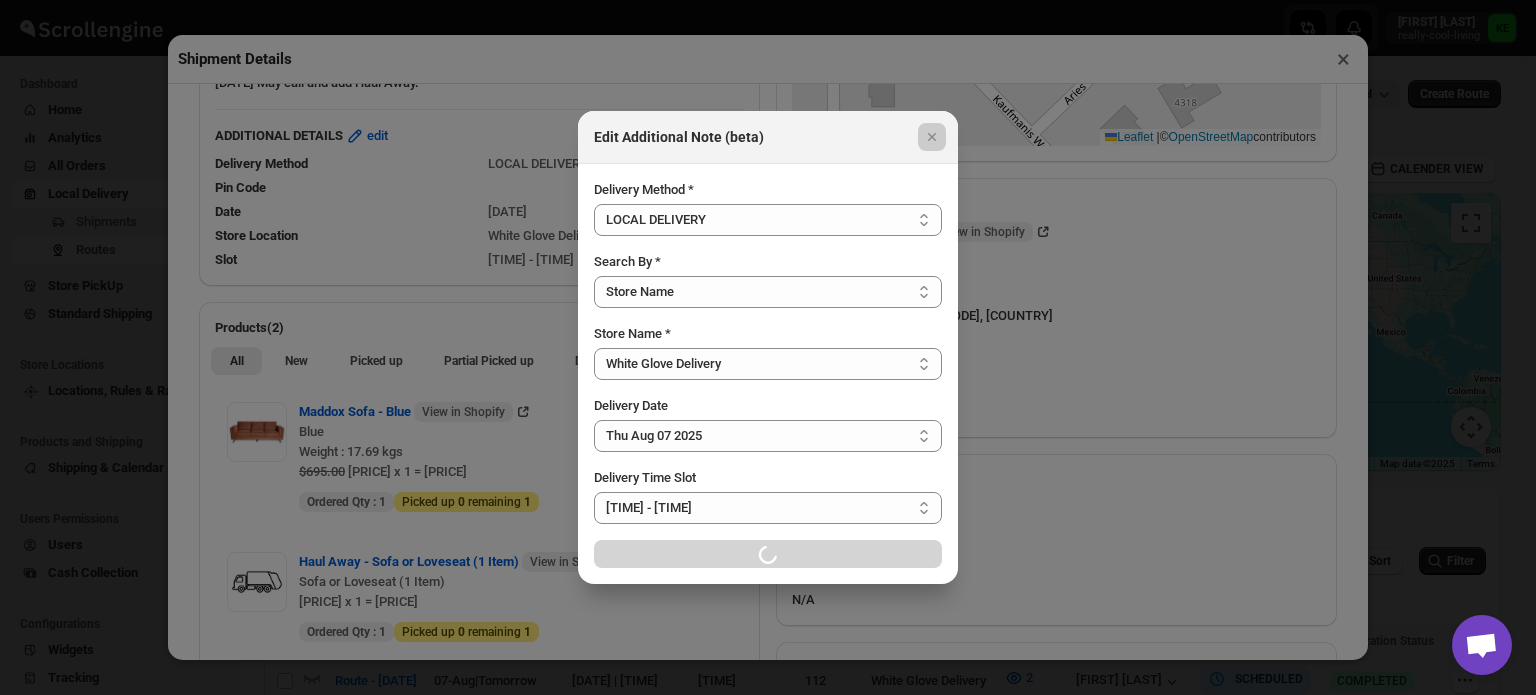 click at bounding box center (768, 347) 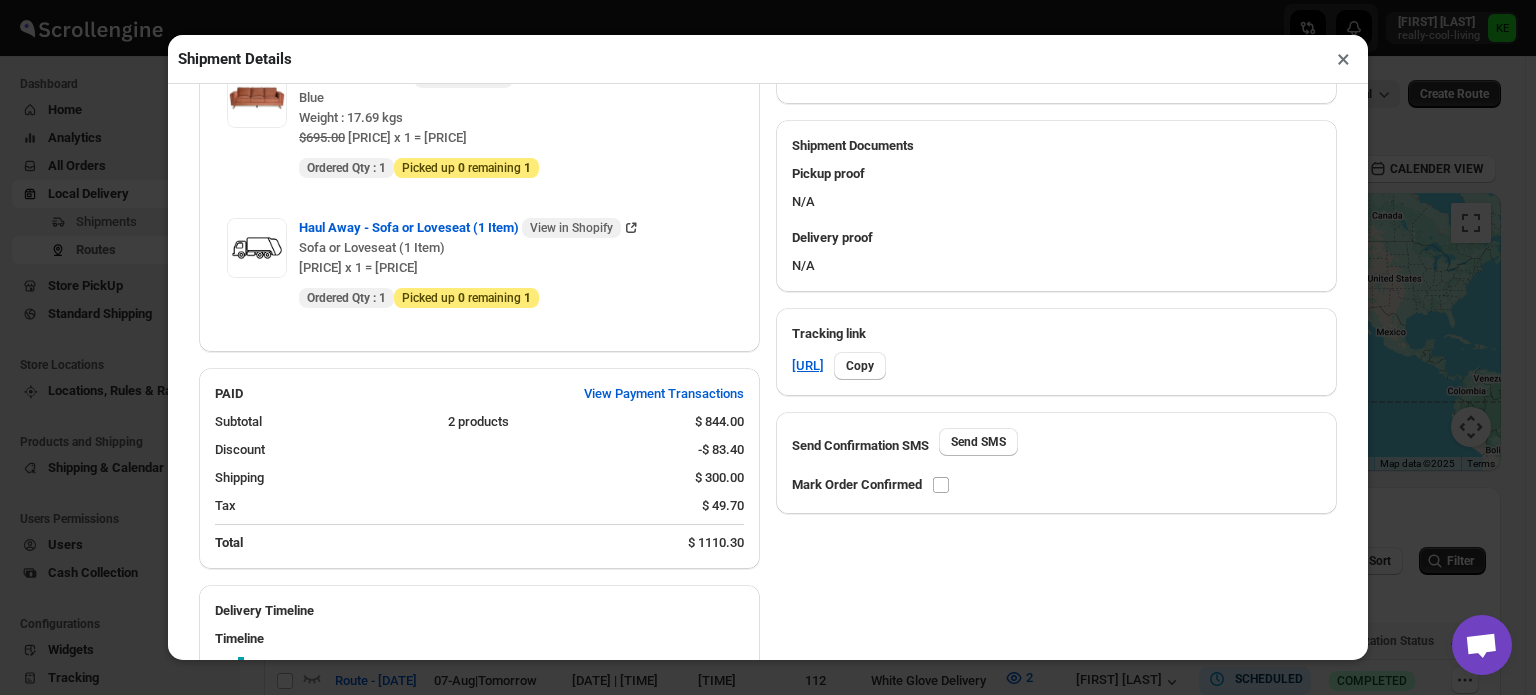 scroll, scrollTop: 771, scrollLeft: 0, axis: vertical 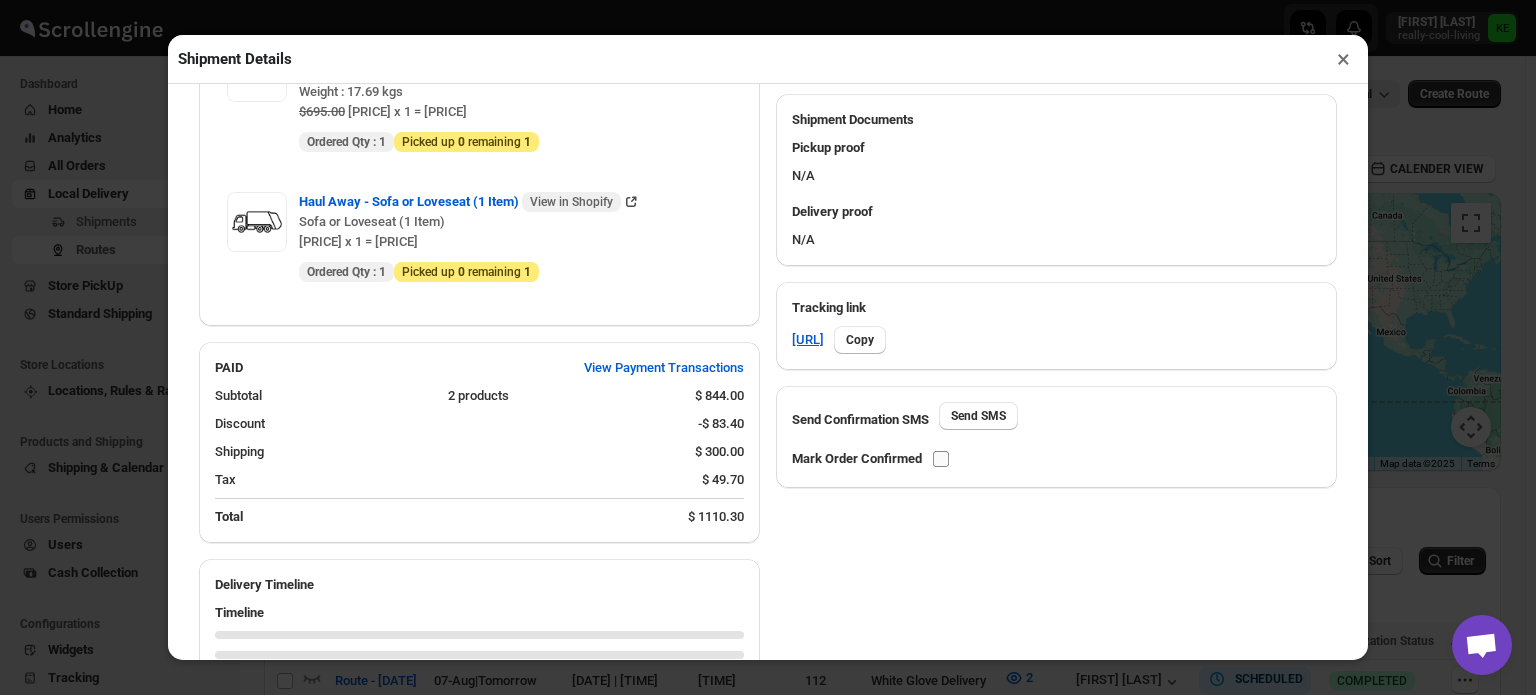 click at bounding box center (941, 459) 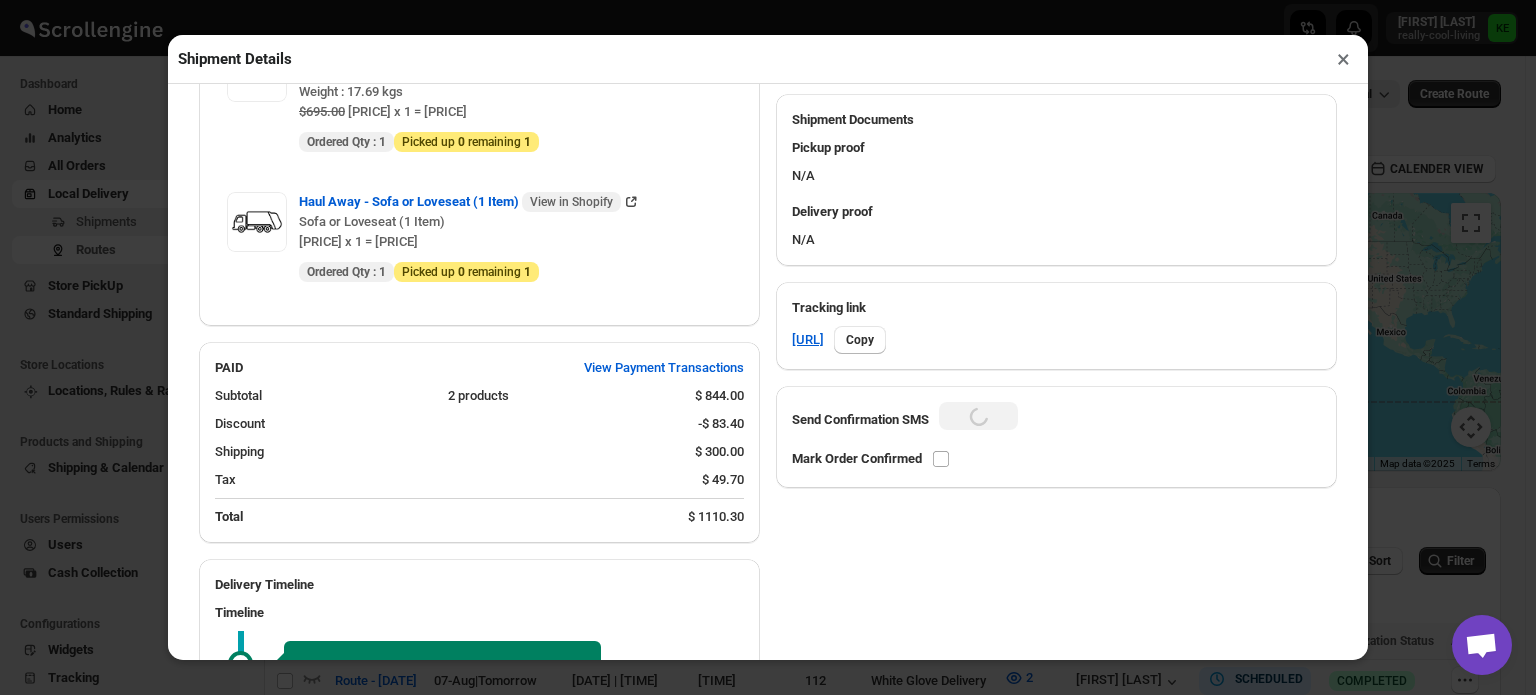 checkbox on "true" 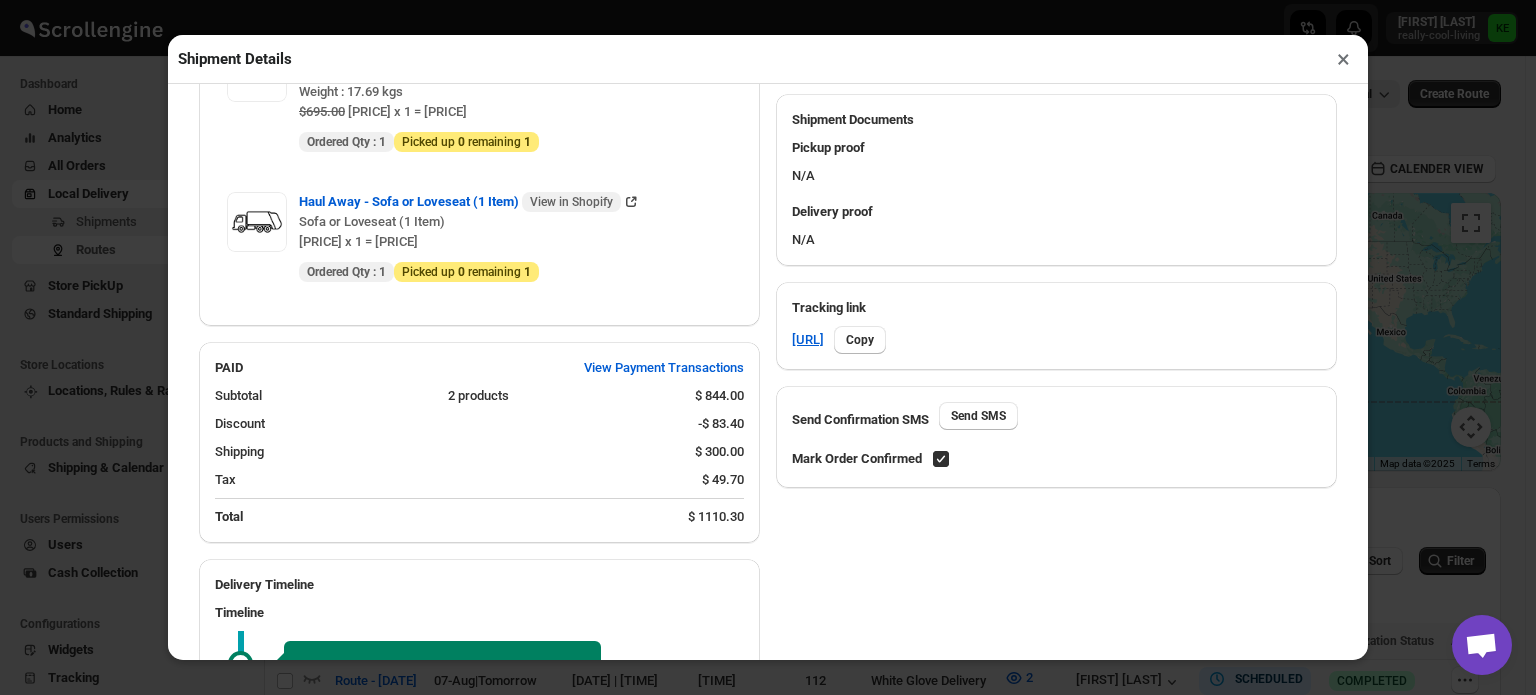 click on "×" at bounding box center [1343, 59] 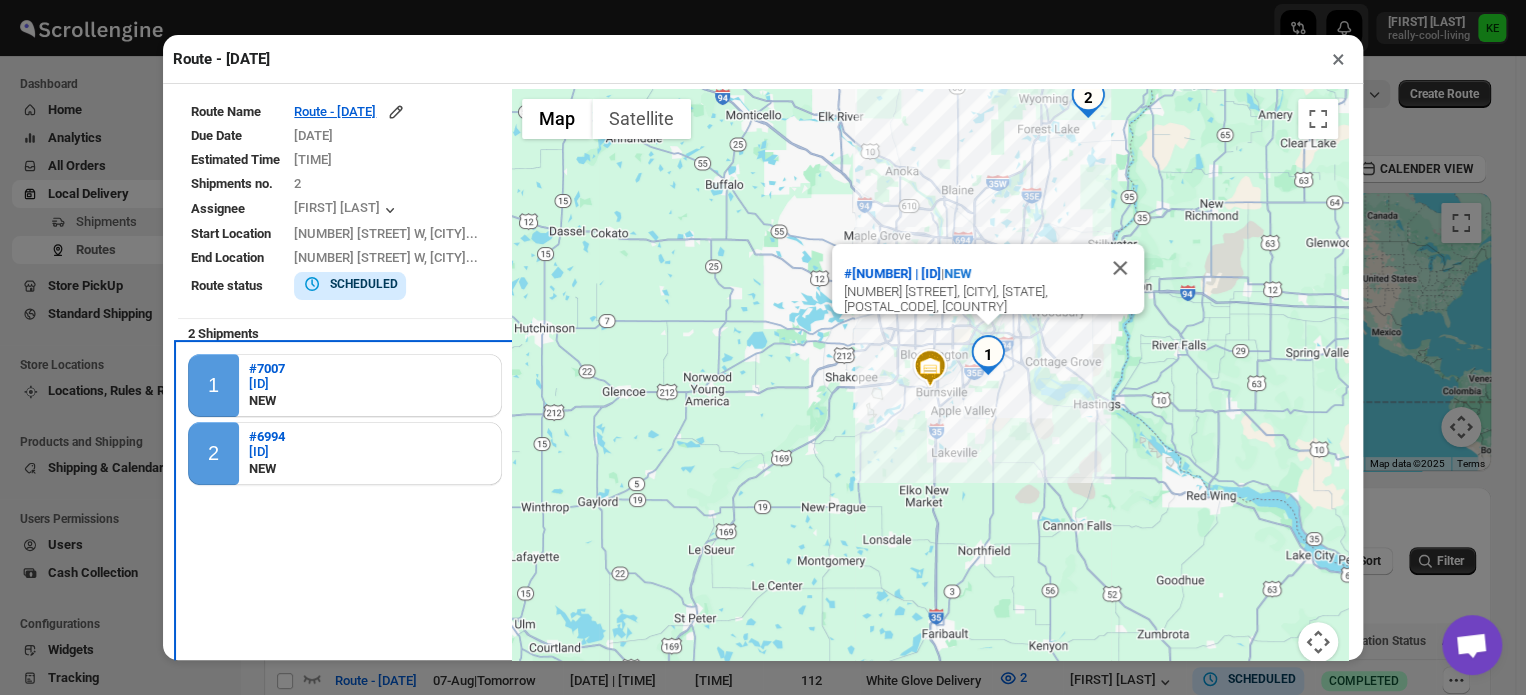 click on "1 #[NUMBER] [ID] NEW 2 #[NUMBER] [ID] NEW" at bounding box center [345, 453] 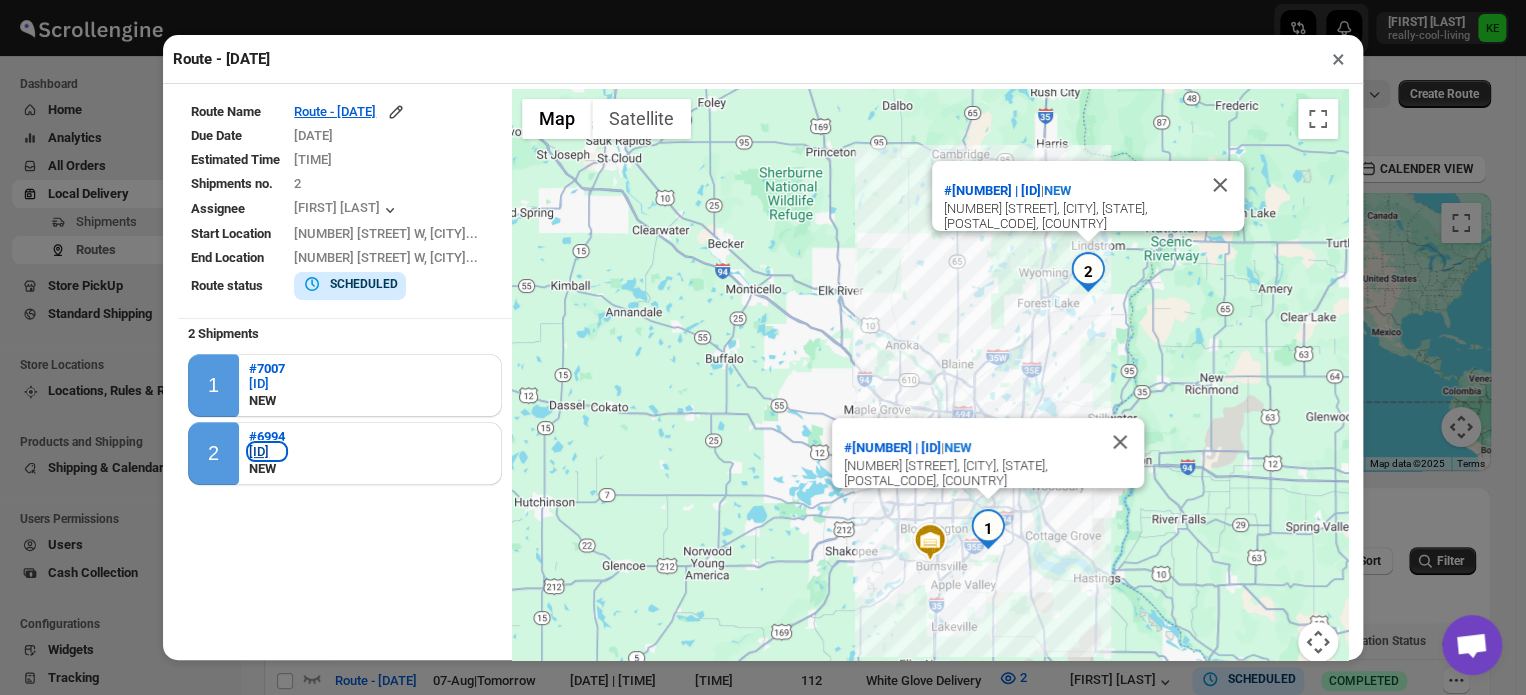 click on "[ID]" at bounding box center [267, 451] 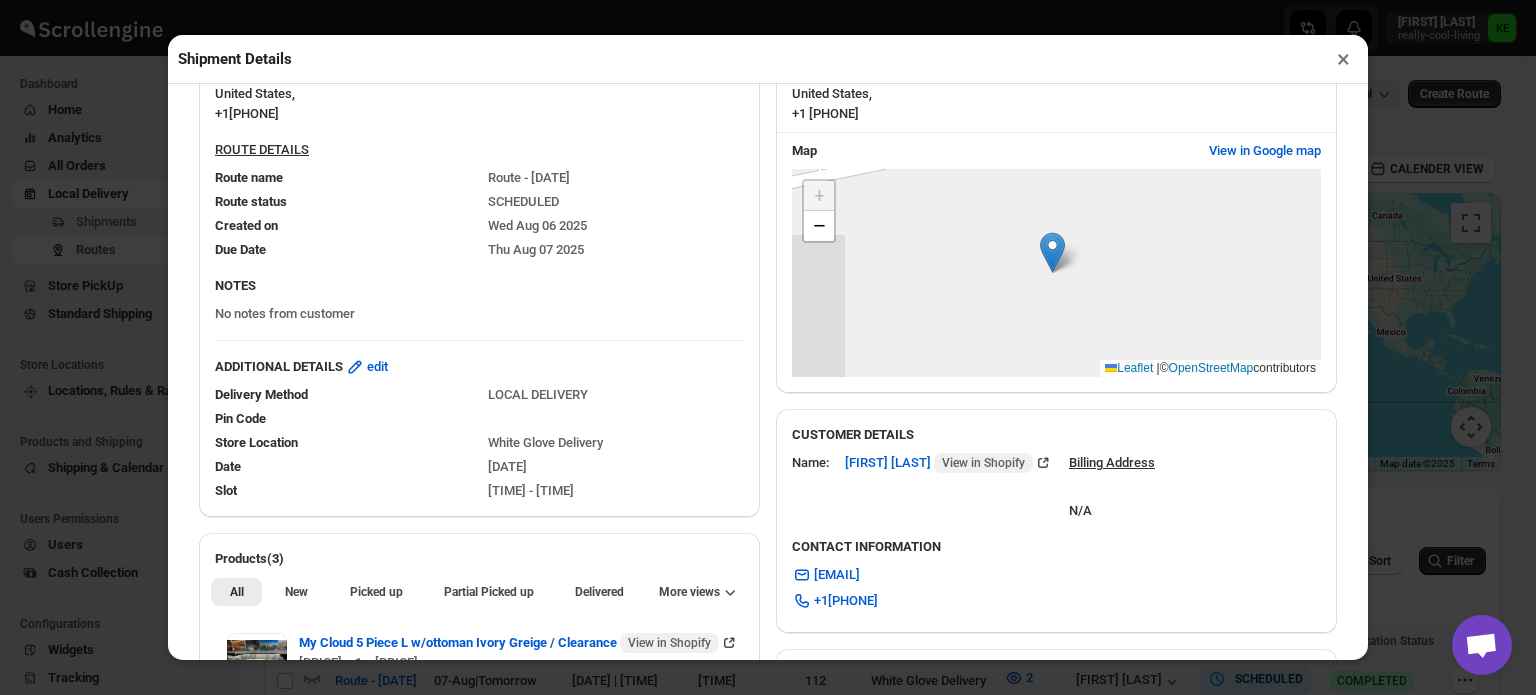 scroll, scrollTop: 120, scrollLeft: 0, axis: vertical 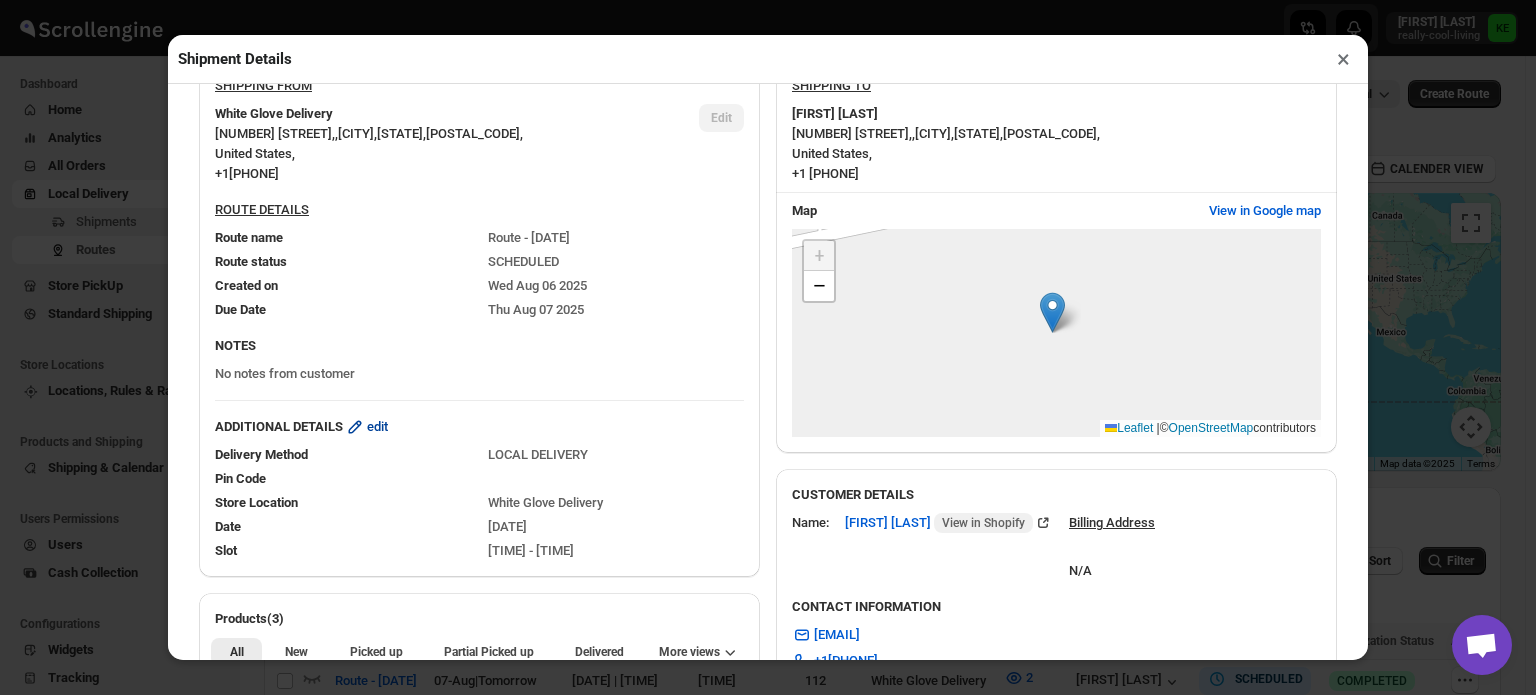 click on "edit" at bounding box center (377, 427) 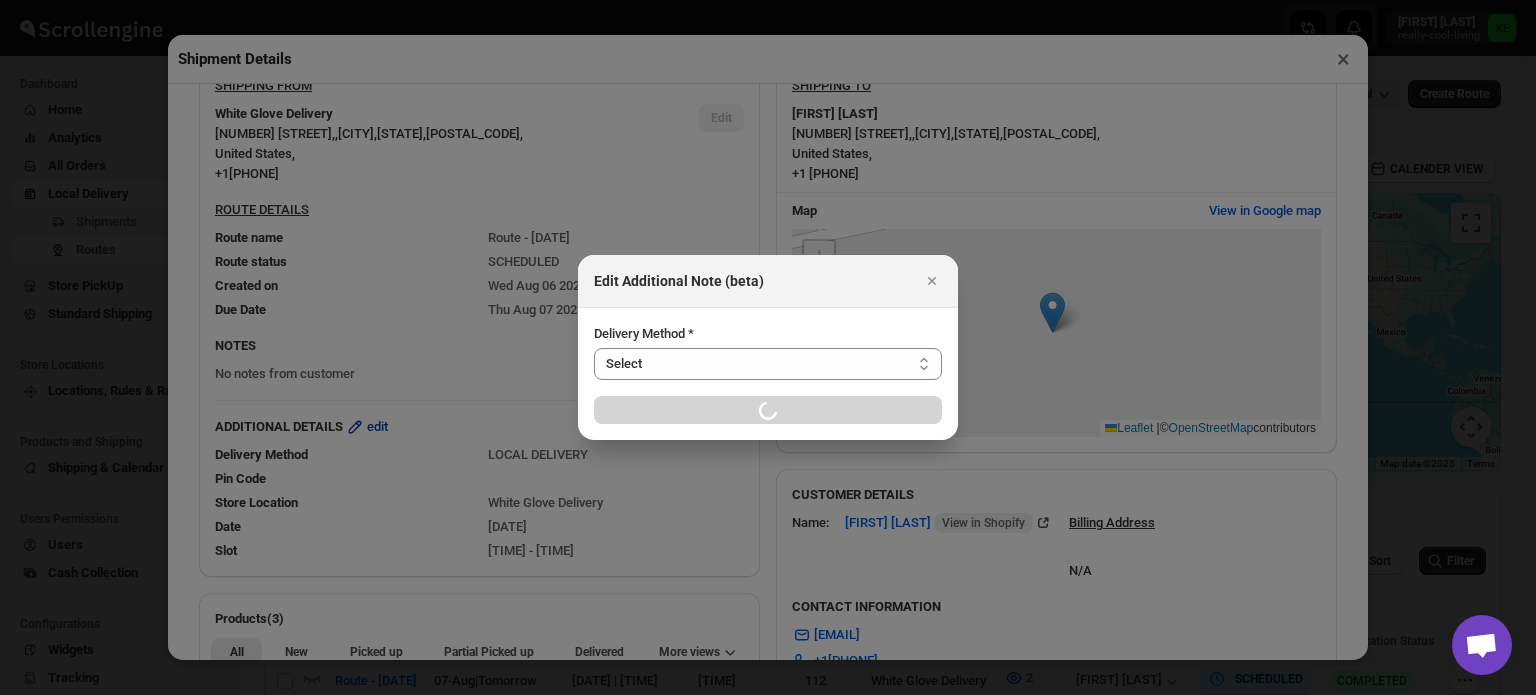 select on "LOCAL_DELIVERY" 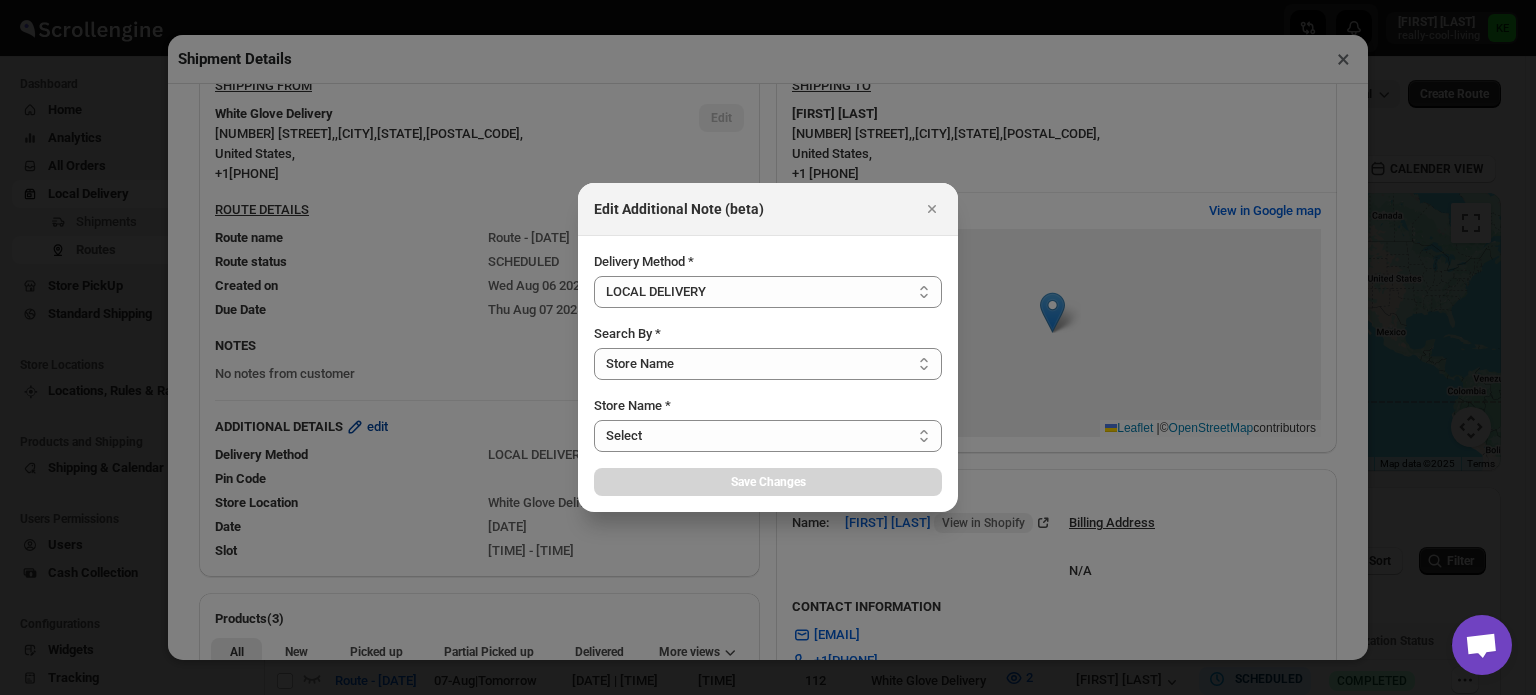select on "[ID]" 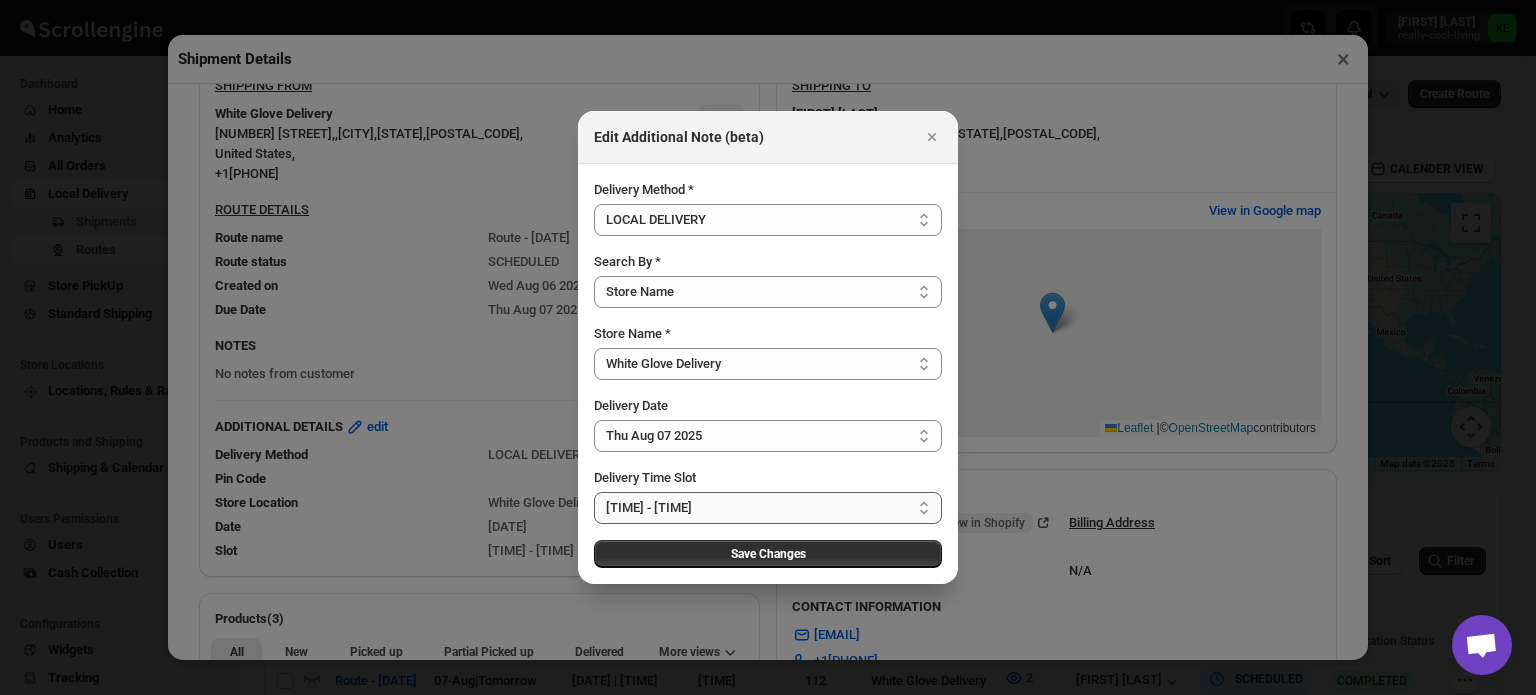 click on "Select 09:00 AM - 04:00 PM 09:00 AM - 12:00 PM 10:00 AM - 01:00 PM 11:00 AM - 02:00 PM 12:00 PM - 03:00 PM 01:00 PM - 04:00 PM 02:00 PM - 05:00 PM 03:00 PM - 06:00 PM 04:00 PM - 07:00 PM" at bounding box center (768, 508) 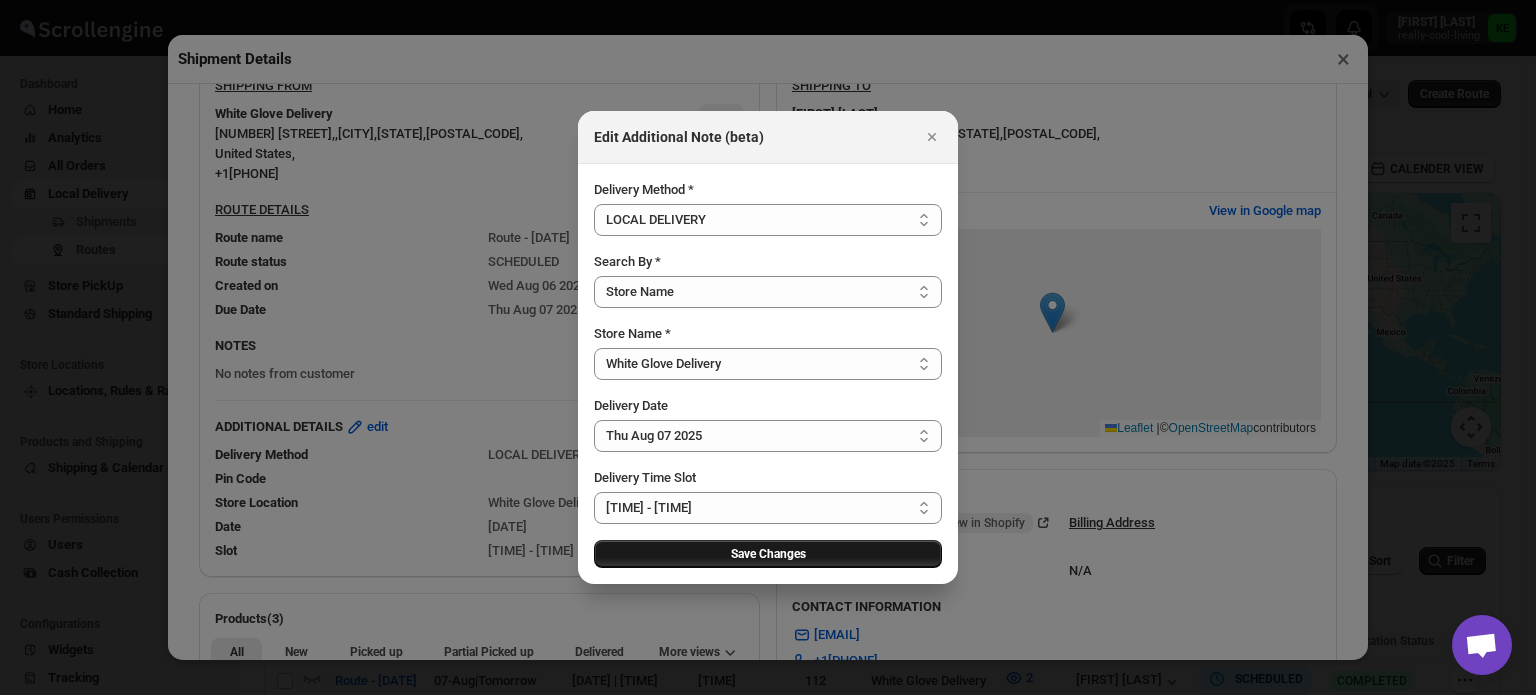 click on "Save Changes" at bounding box center [768, 554] 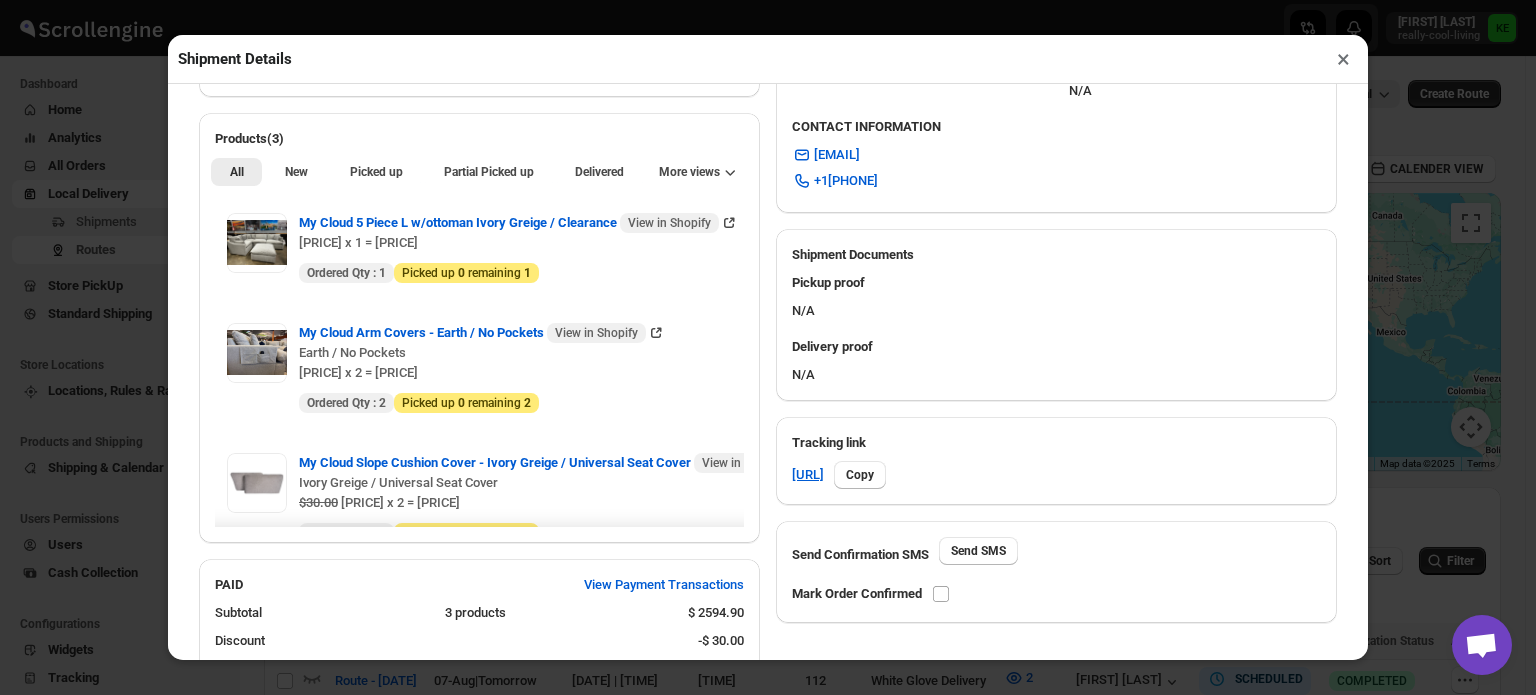 scroll, scrollTop: 640, scrollLeft: 0, axis: vertical 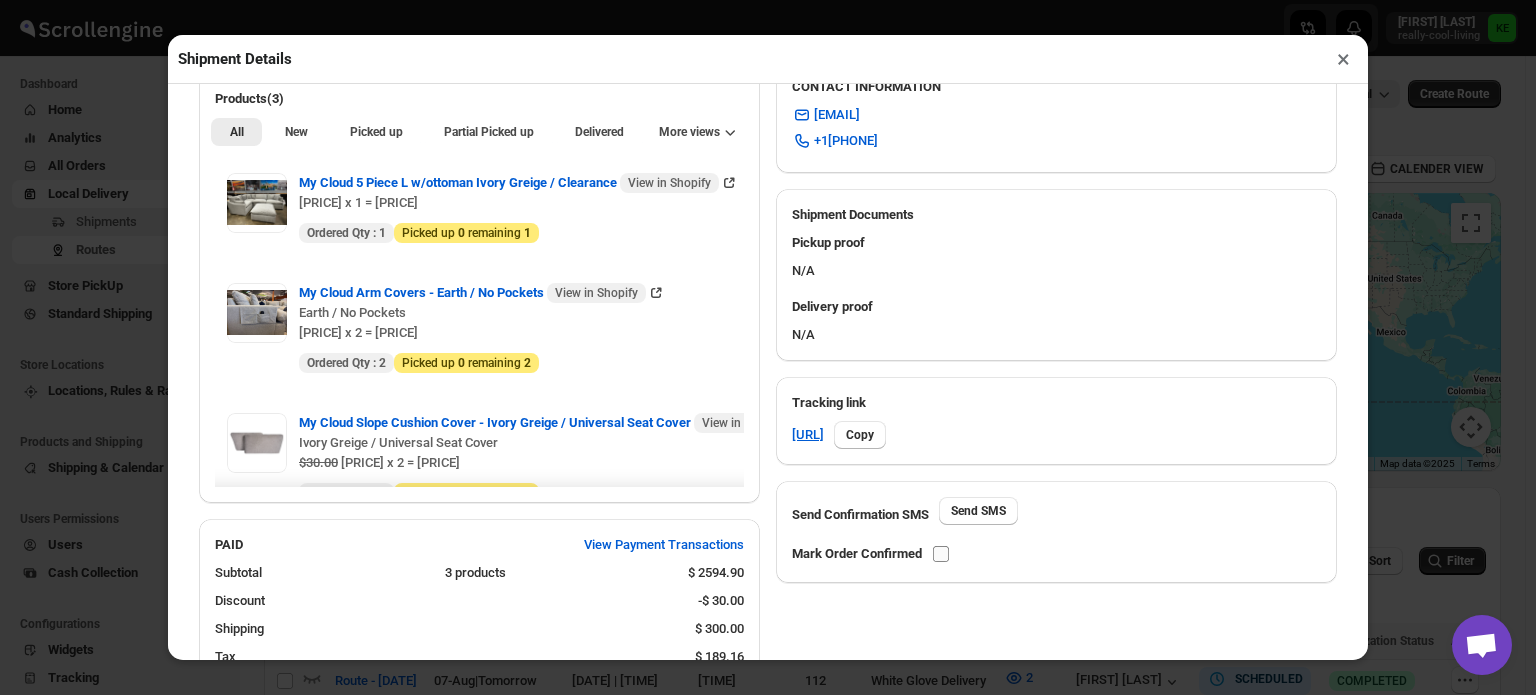 click at bounding box center (941, 554) 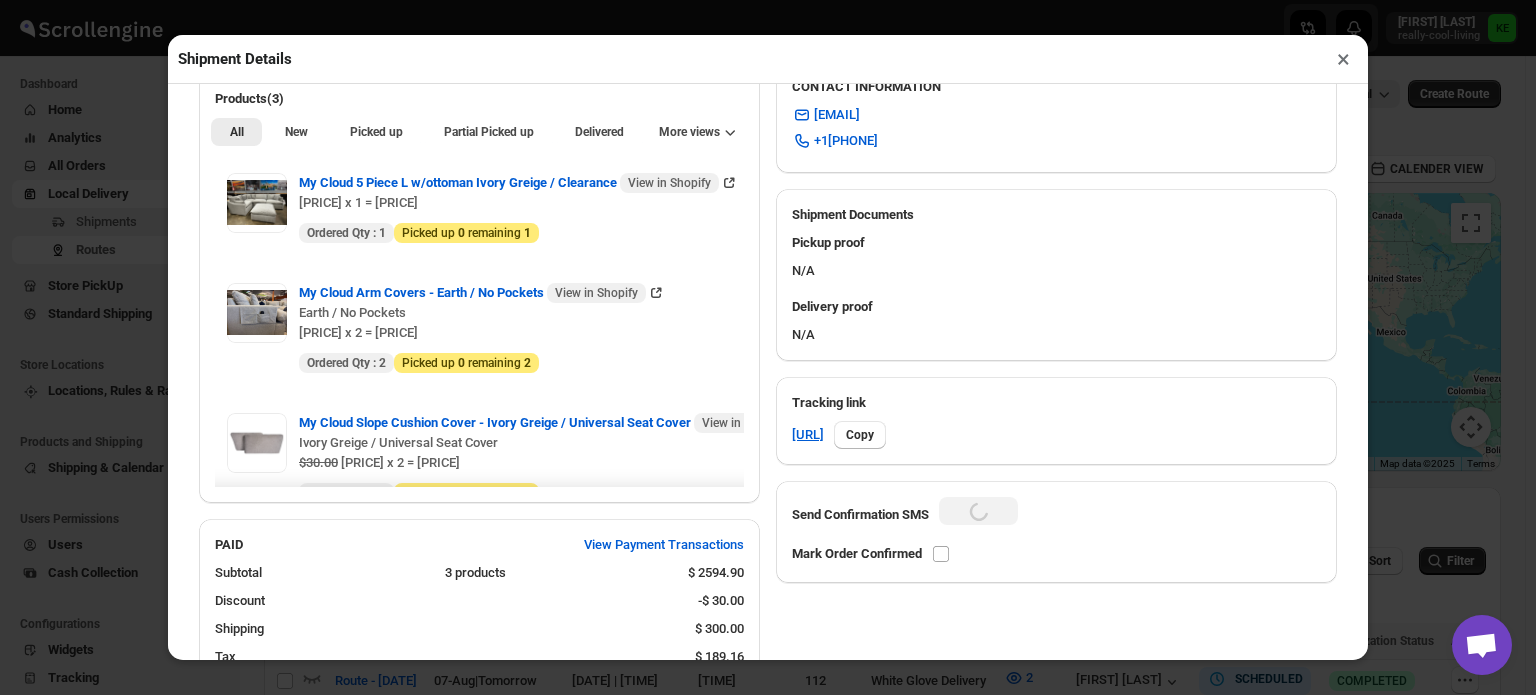 checkbox on "true" 